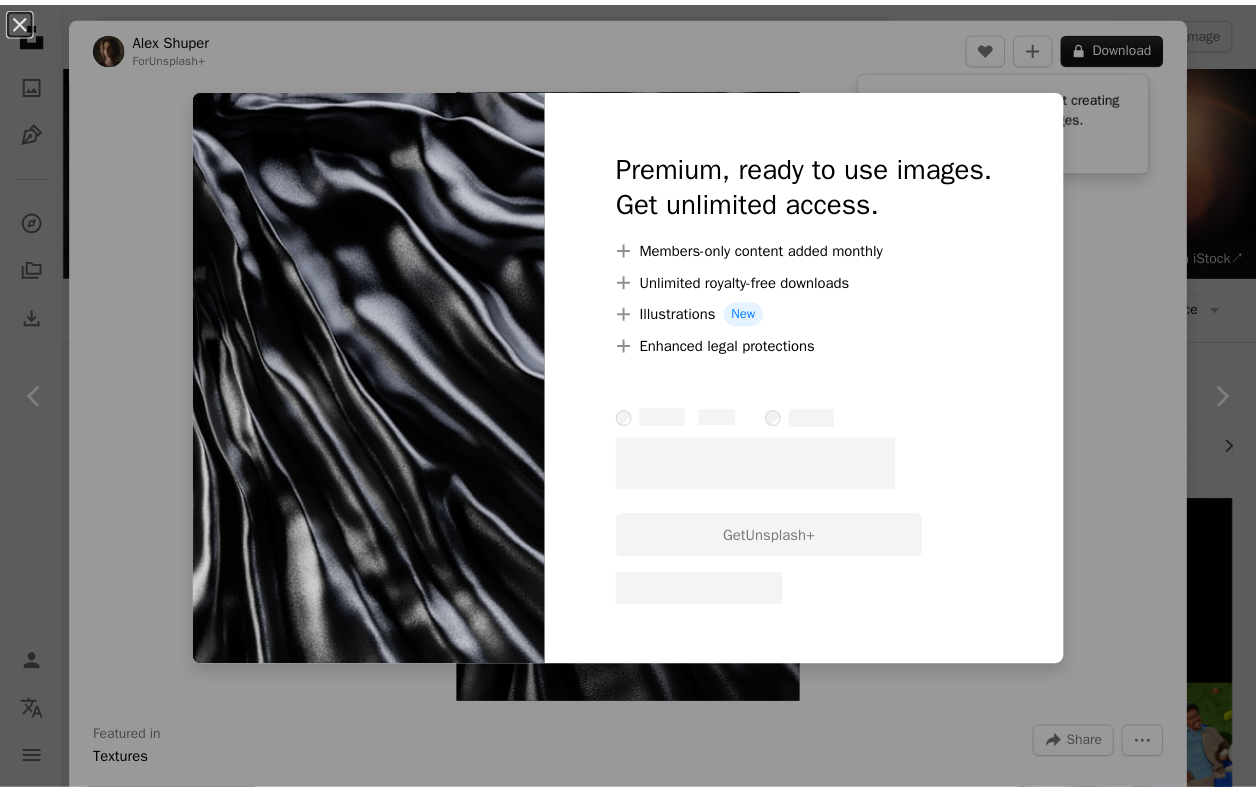 scroll, scrollTop: 2827, scrollLeft: 0, axis: vertical 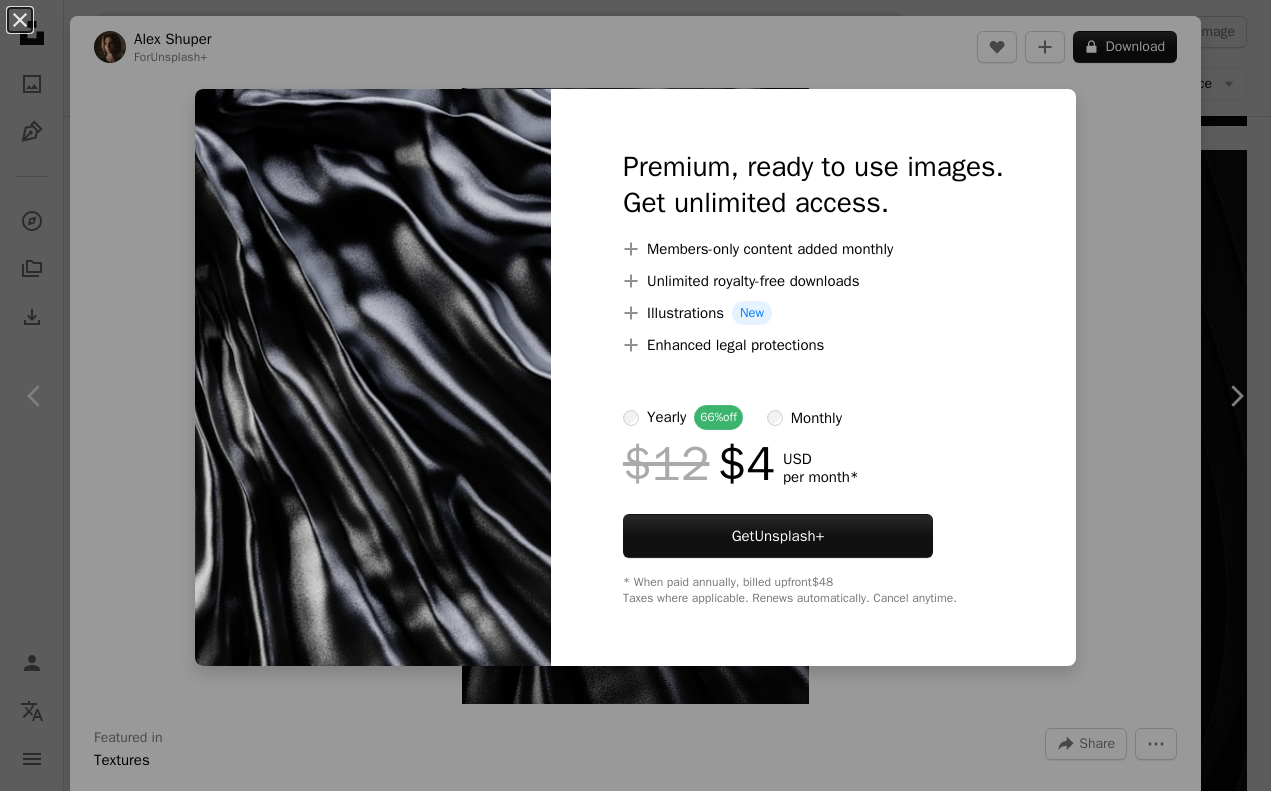 click on "An X shape Premium, ready to use images. Get unlimited access. A plus sign Members-only content added monthly A plus sign Unlimited royalty-free downloads A plus sign Illustrations  New A plus sign Enhanced legal protections yearly 66%  off monthly $12   $4 USD per month * Get  Unsplash+ * When paid annually, billed upfront  $48 Taxes where applicable. Renews automatically. Cancel anytime." at bounding box center (635, 395) 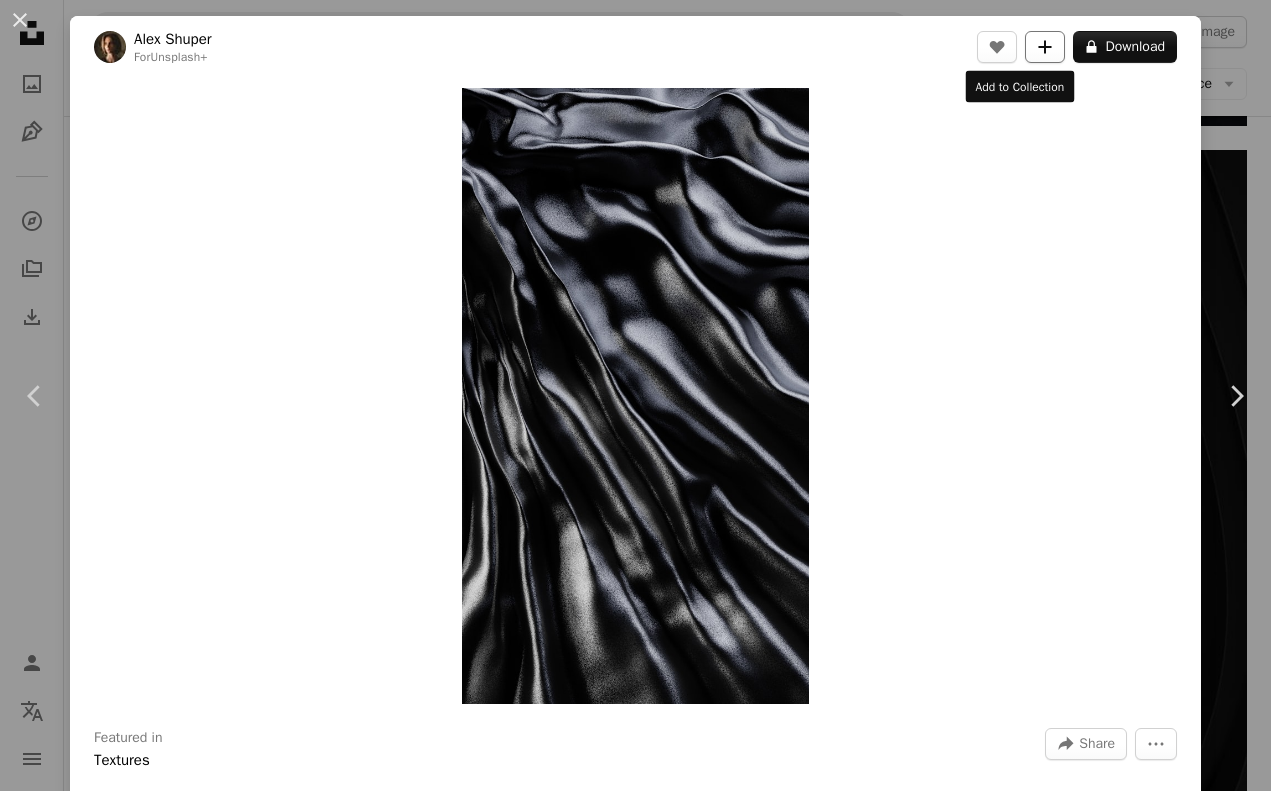 click on "A plus sign" 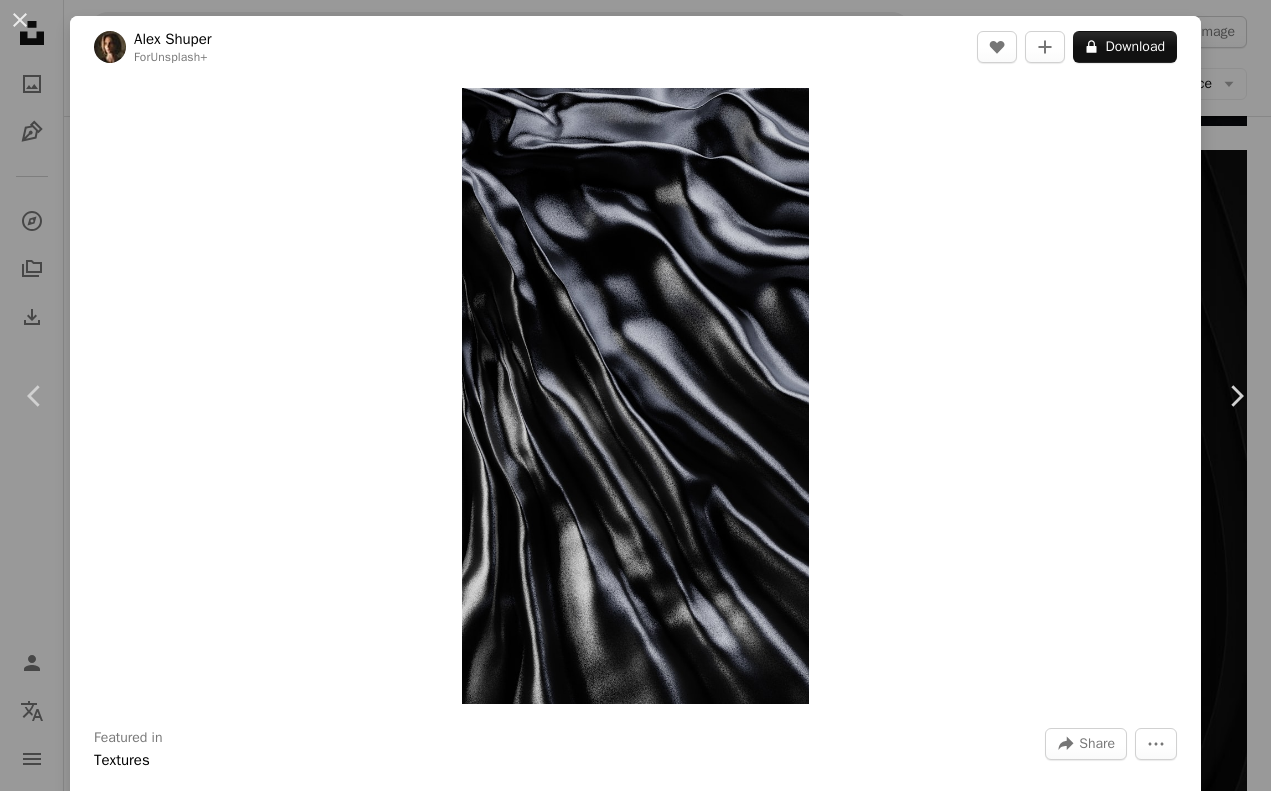 click on "Zoom in" at bounding box center (635, 396) 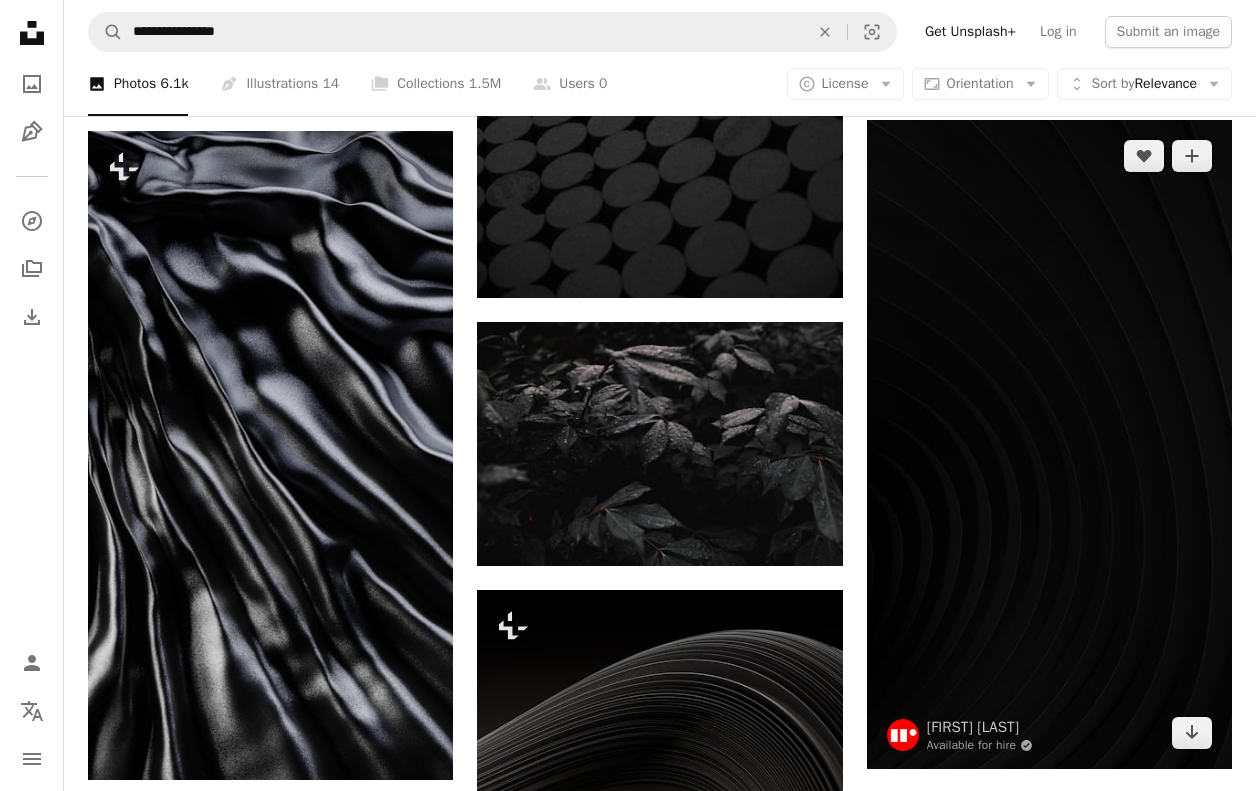 click at bounding box center [1049, 444] 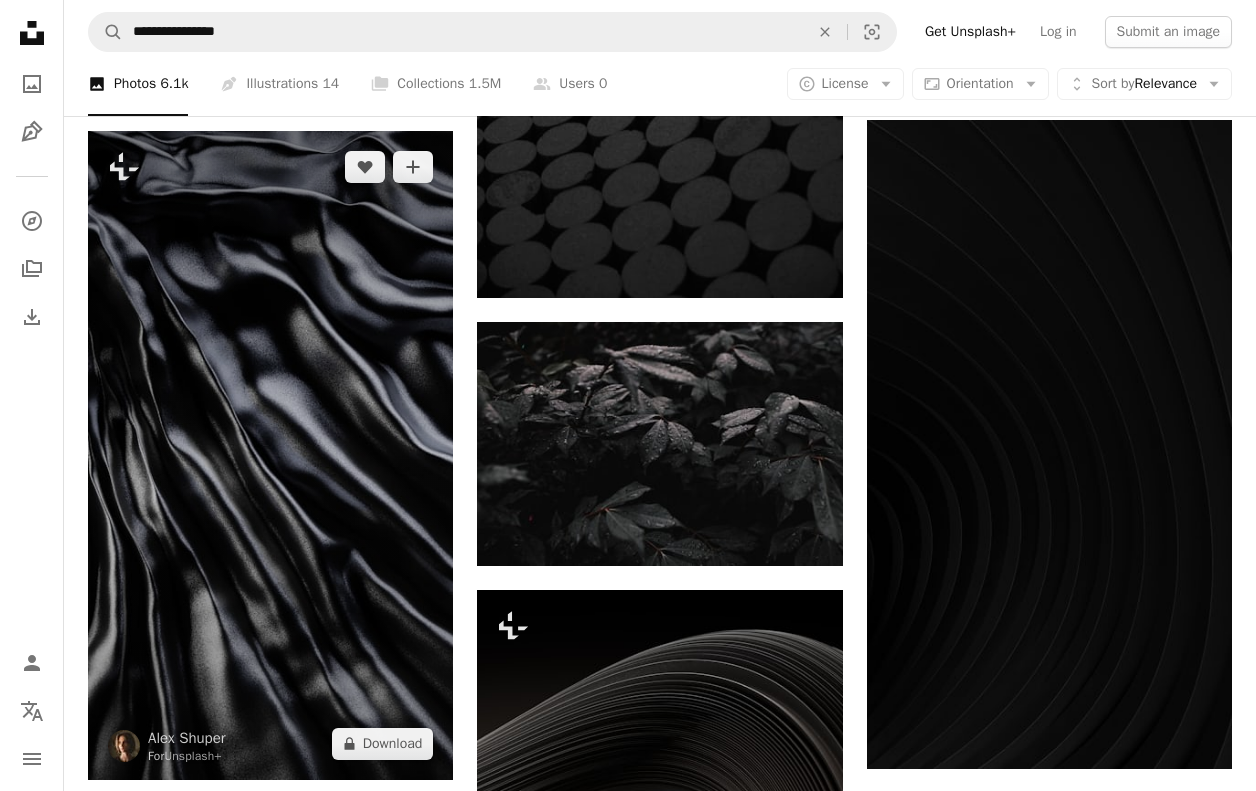 click at bounding box center (270, 455) 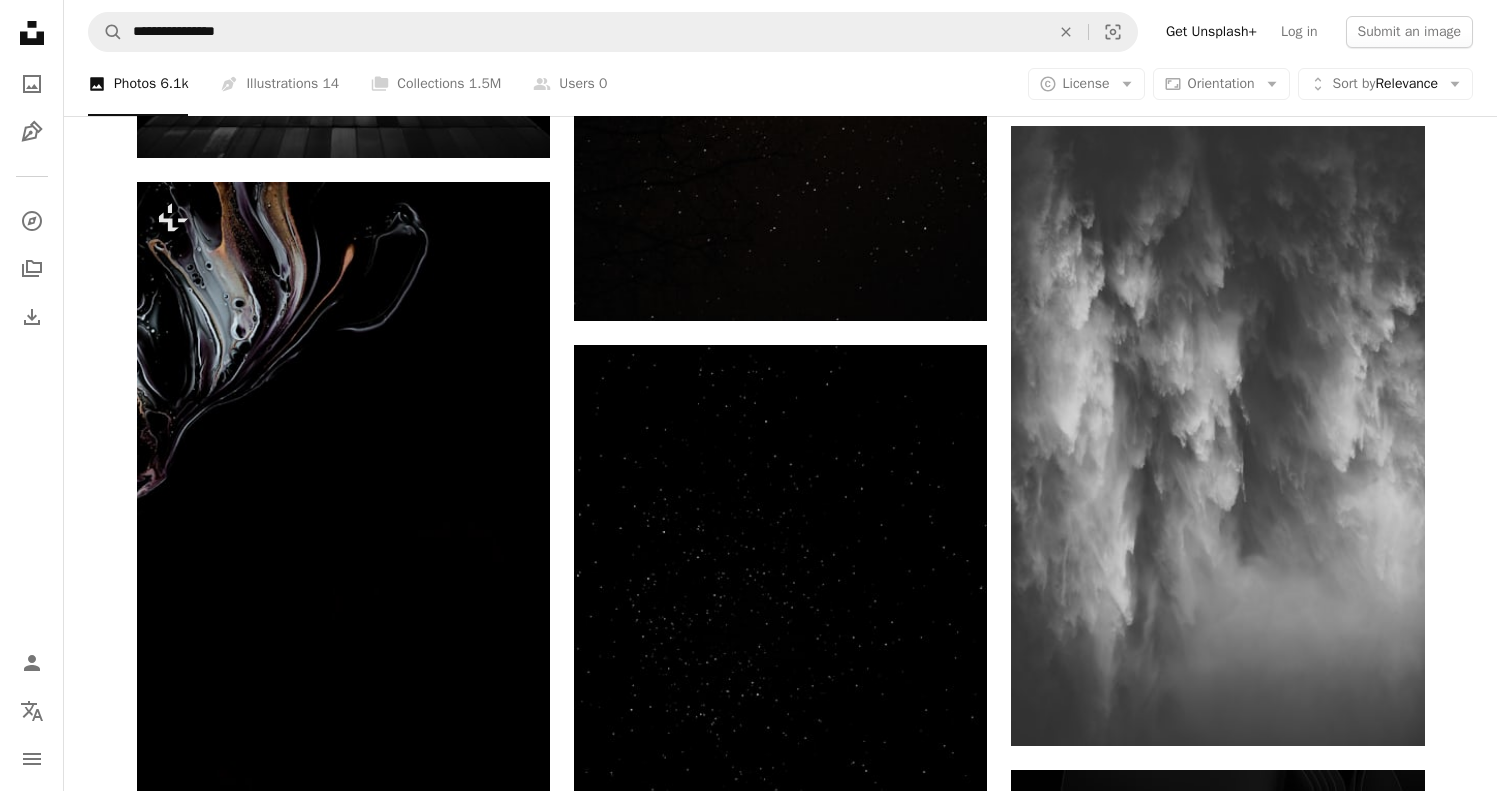 scroll, scrollTop: 5980, scrollLeft: 0, axis: vertical 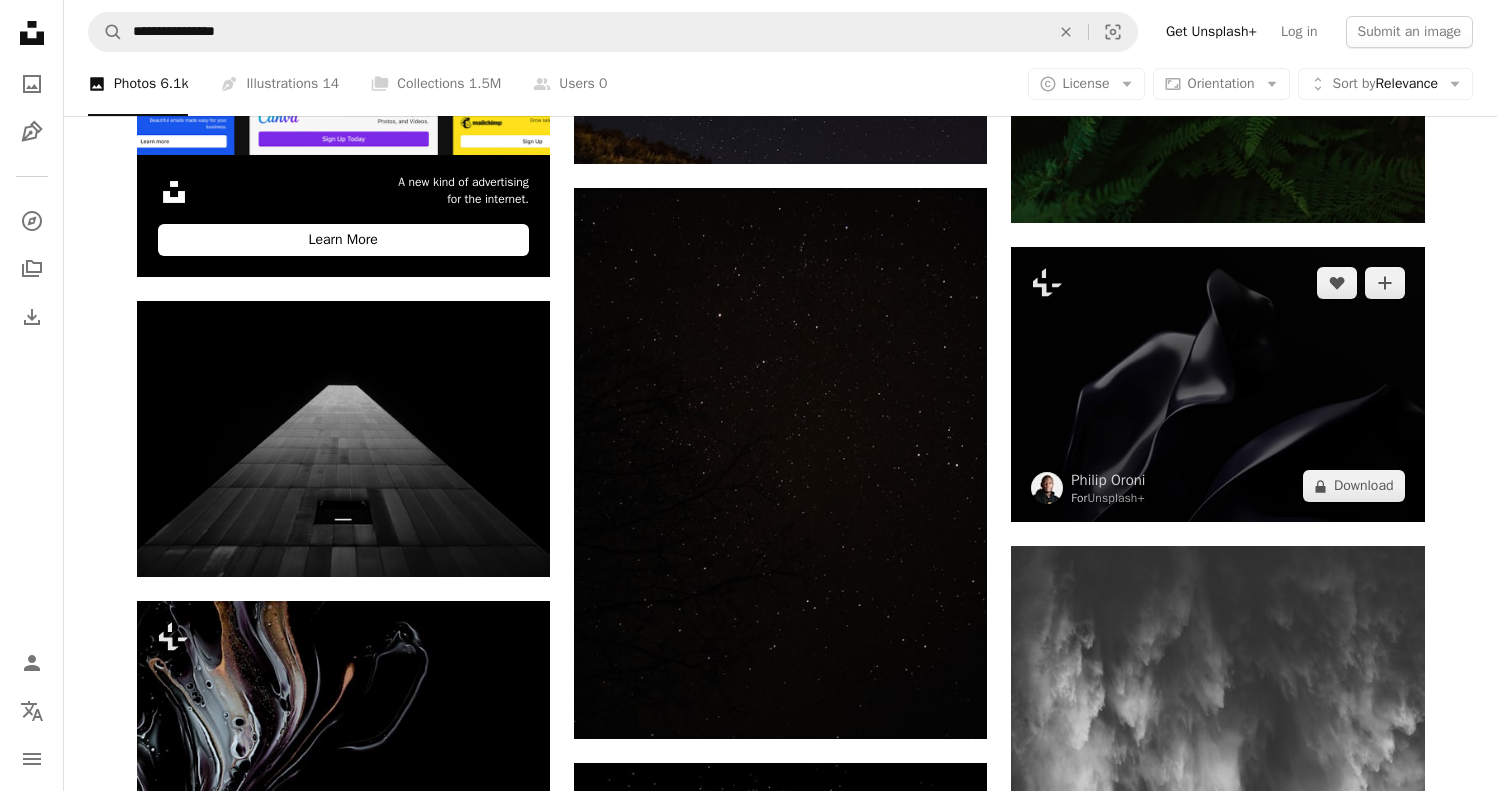 click at bounding box center (1217, 384) 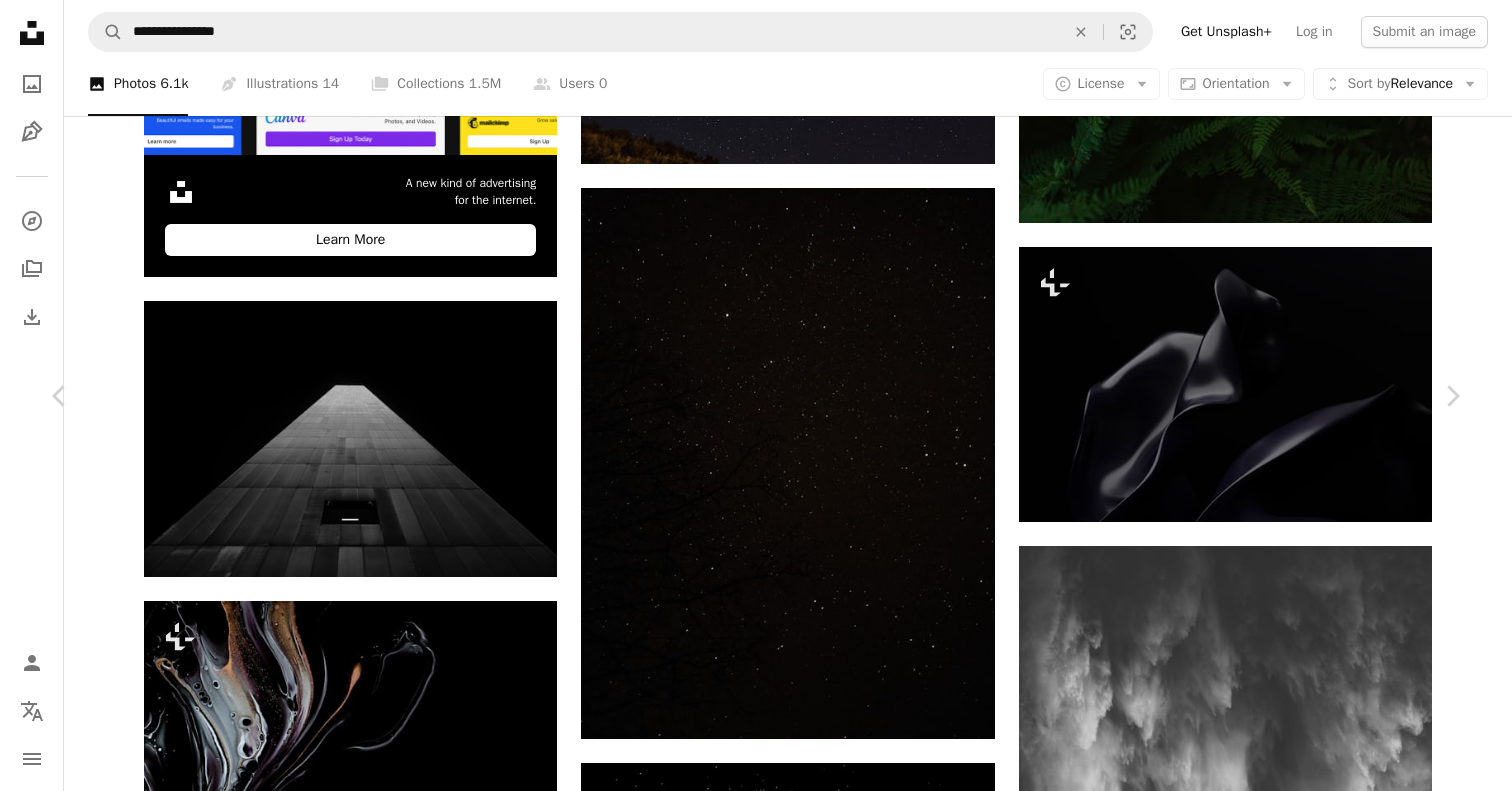click on "[FIRST] [LAST]" at bounding box center (756, 3238) 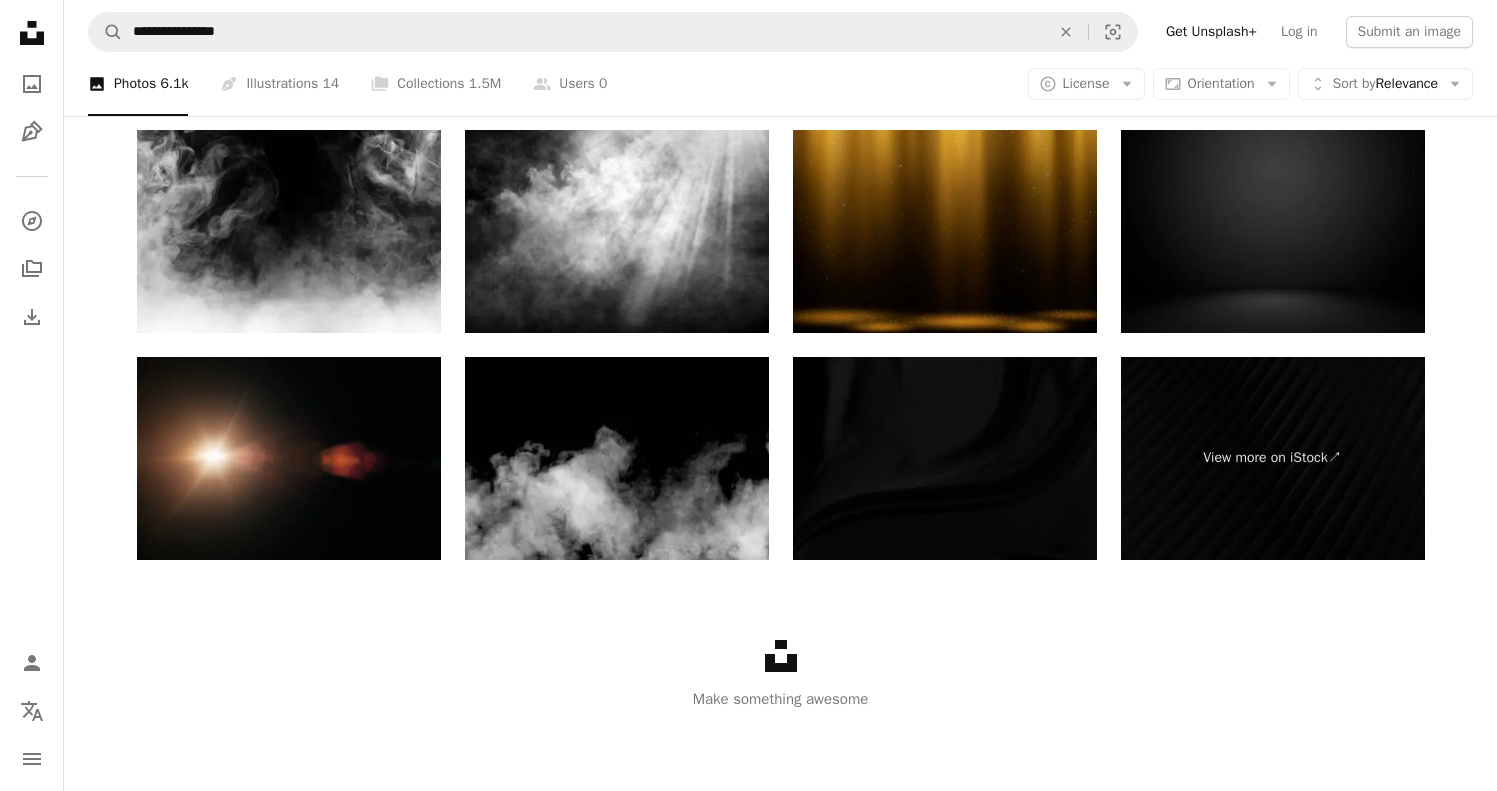 scroll, scrollTop: 7805, scrollLeft: 0, axis: vertical 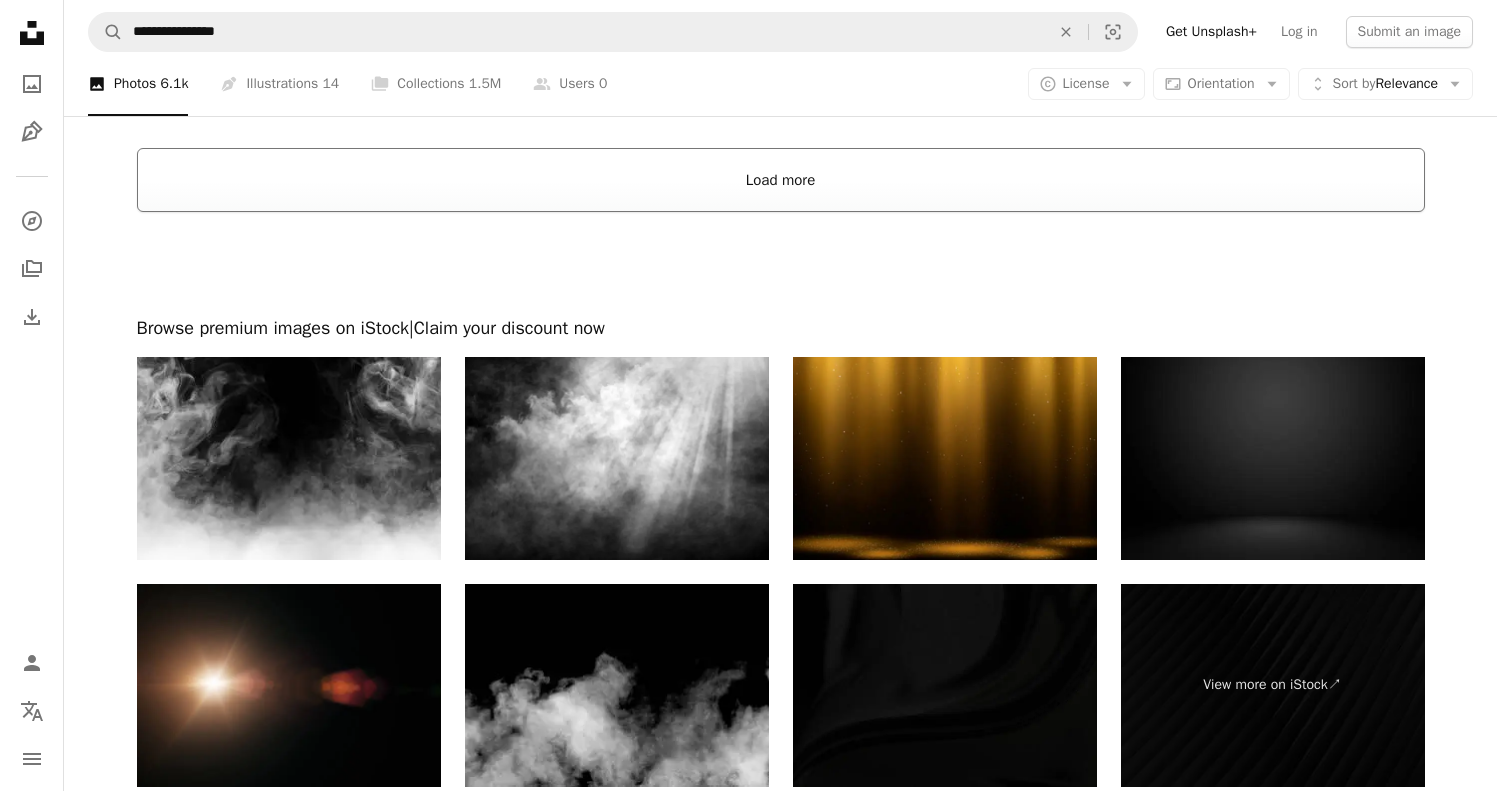click on "Load more" at bounding box center (781, 180) 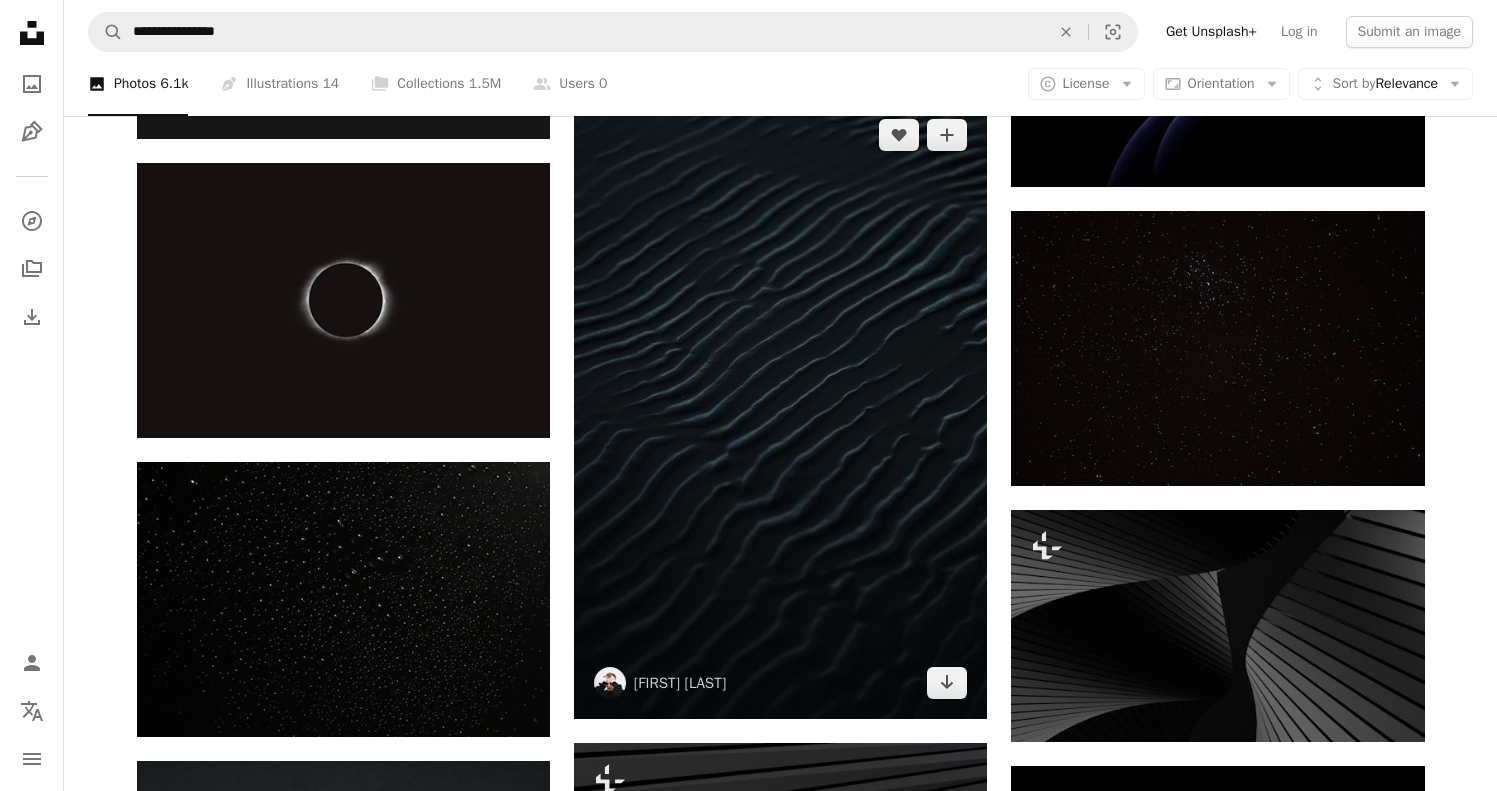 scroll, scrollTop: 8136, scrollLeft: 0, axis: vertical 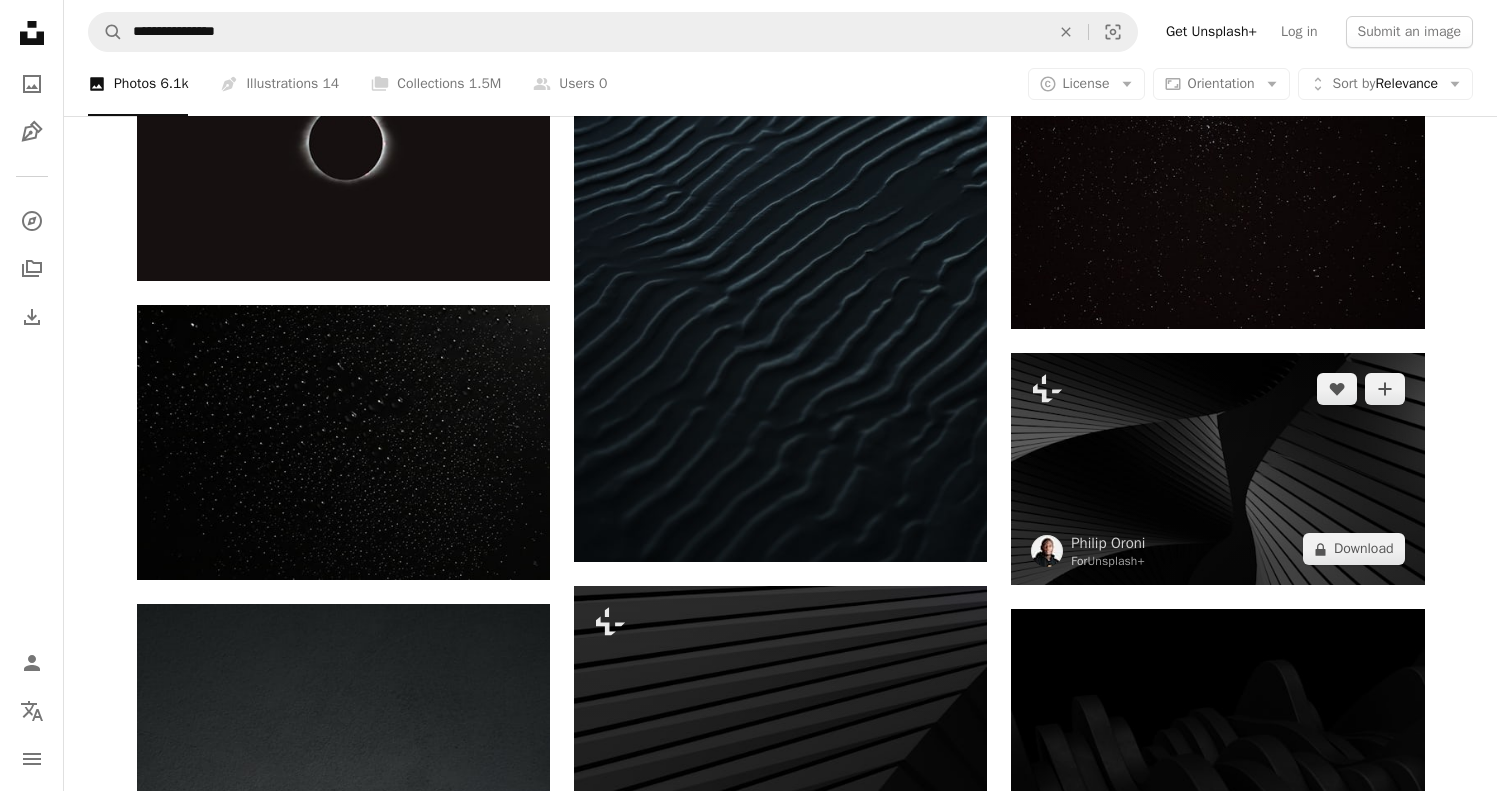 click at bounding box center (1217, 469) 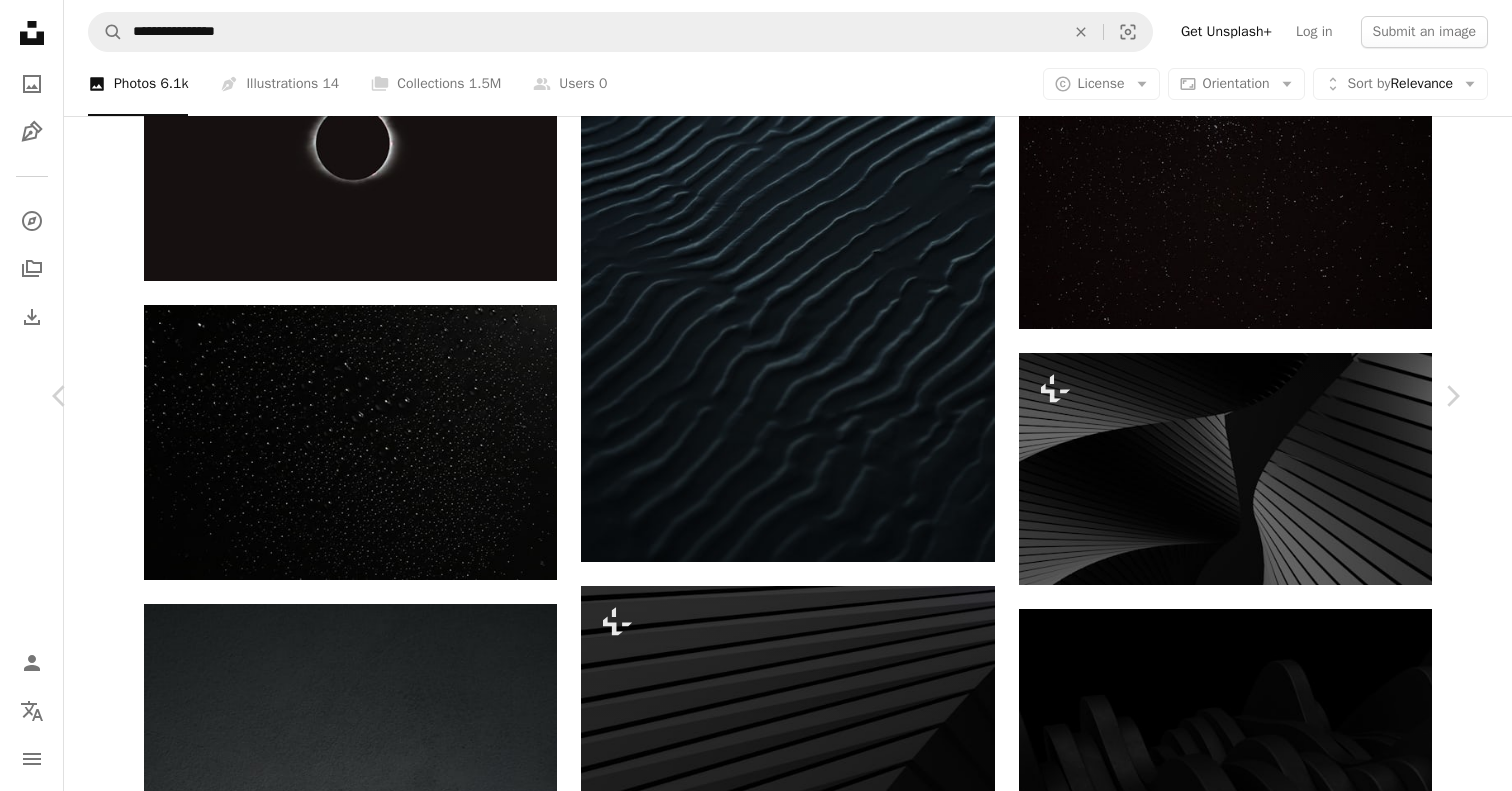 click on "An X shape" at bounding box center (20, 20) 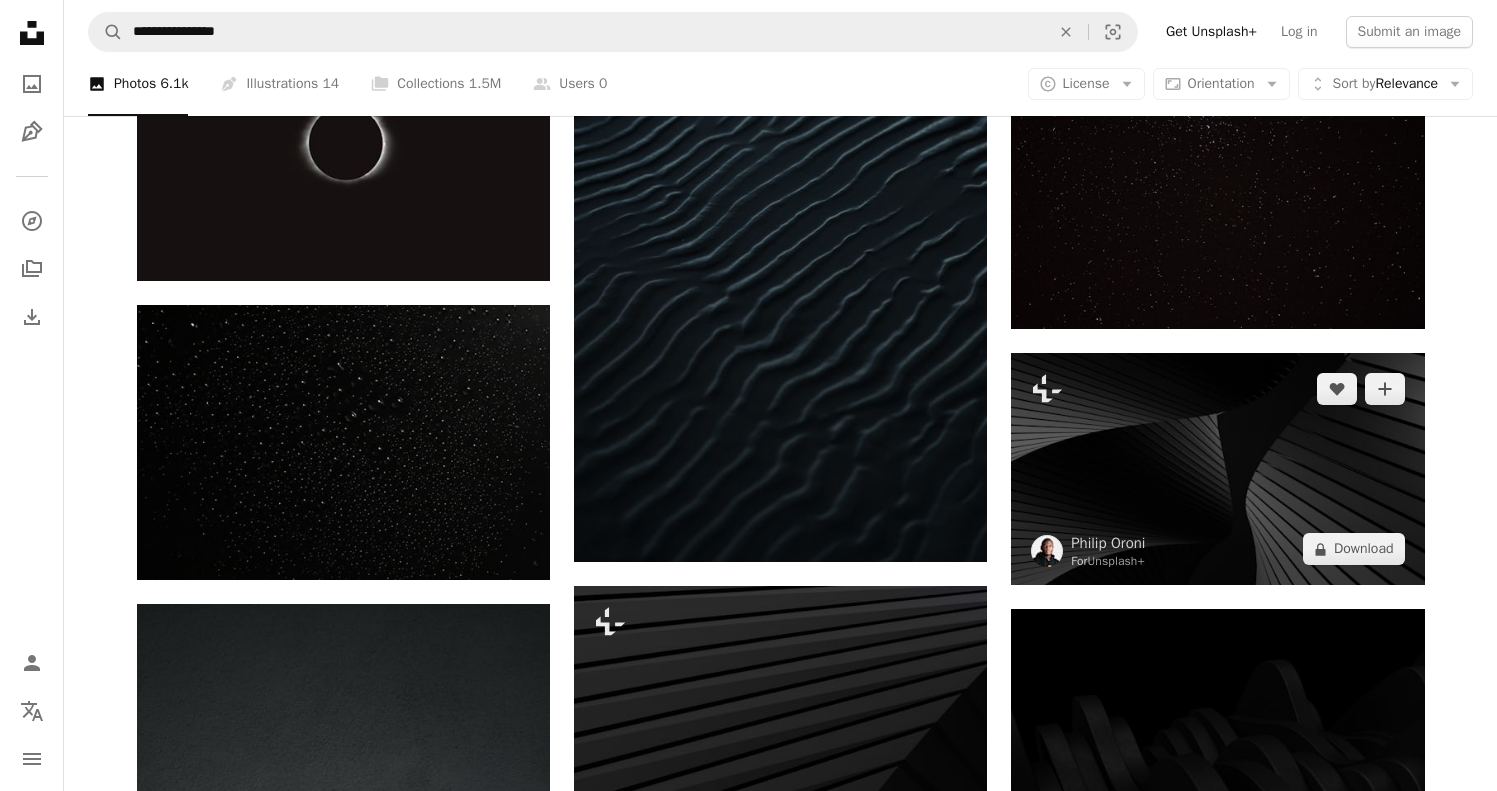 click at bounding box center (1217, 469) 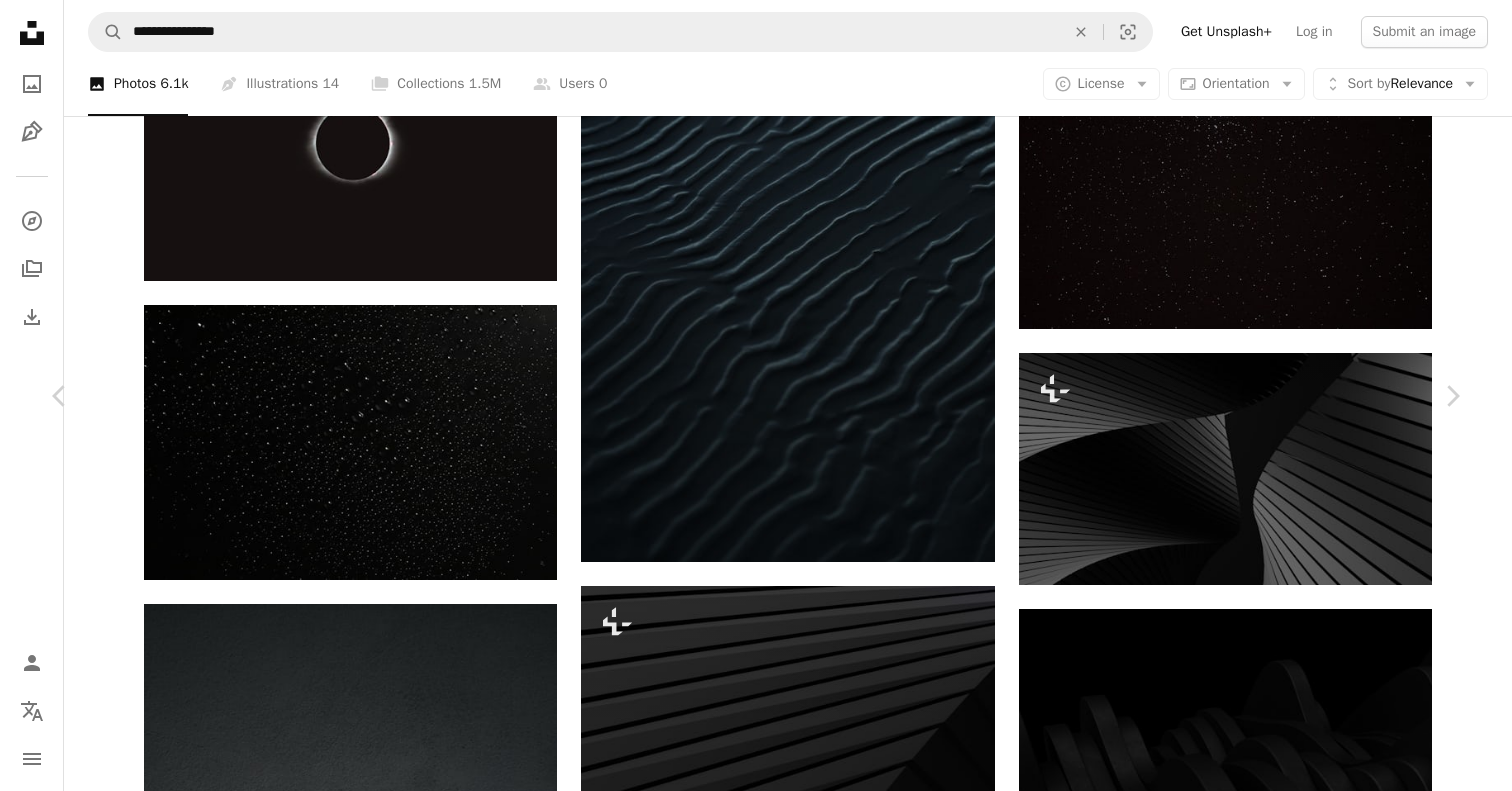 click on "A lock Download" at bounding box center [1316, 3496] 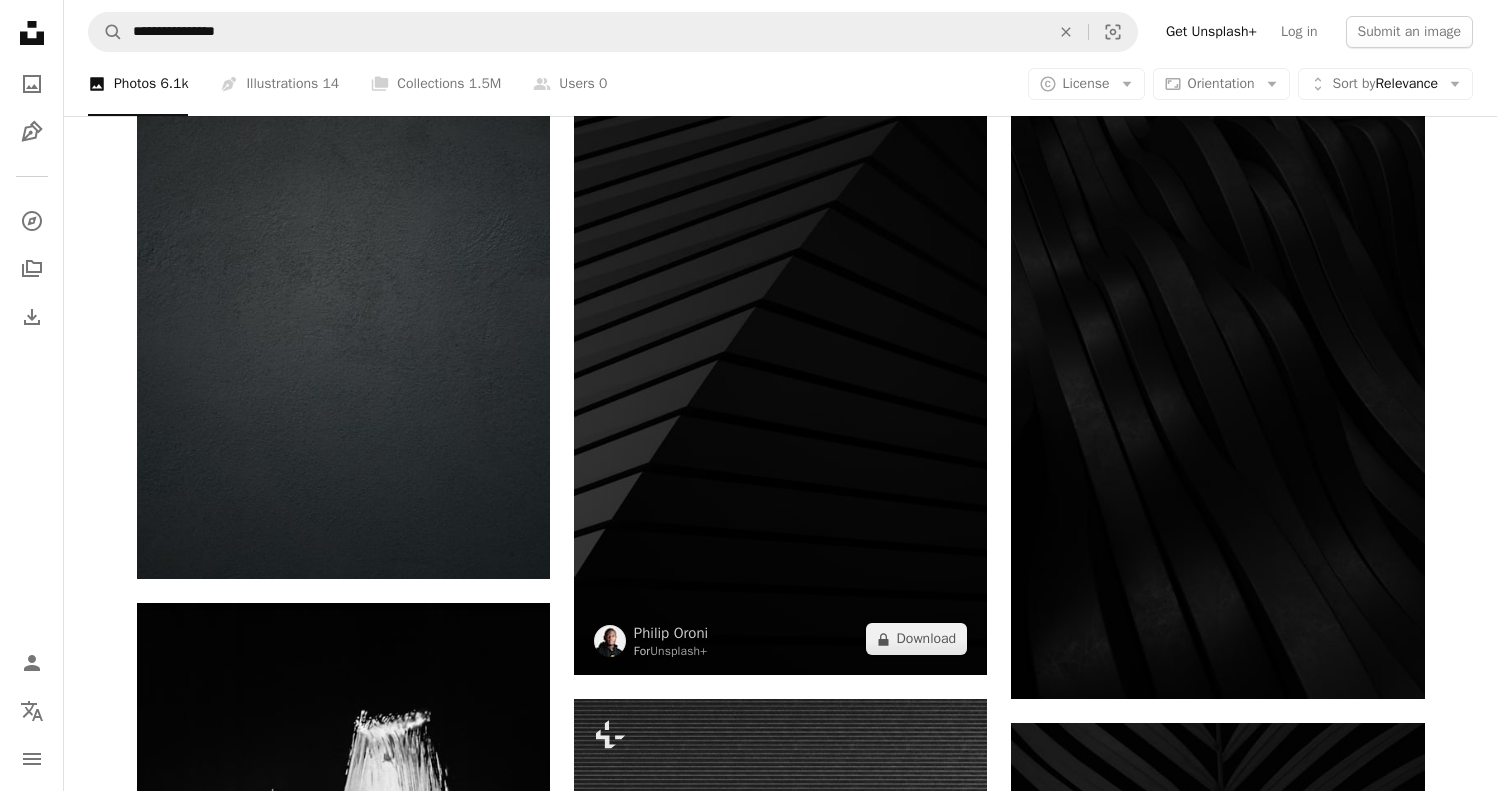 scroll, scrollTop: 8742, scrollLeft: 0, axis: vertical 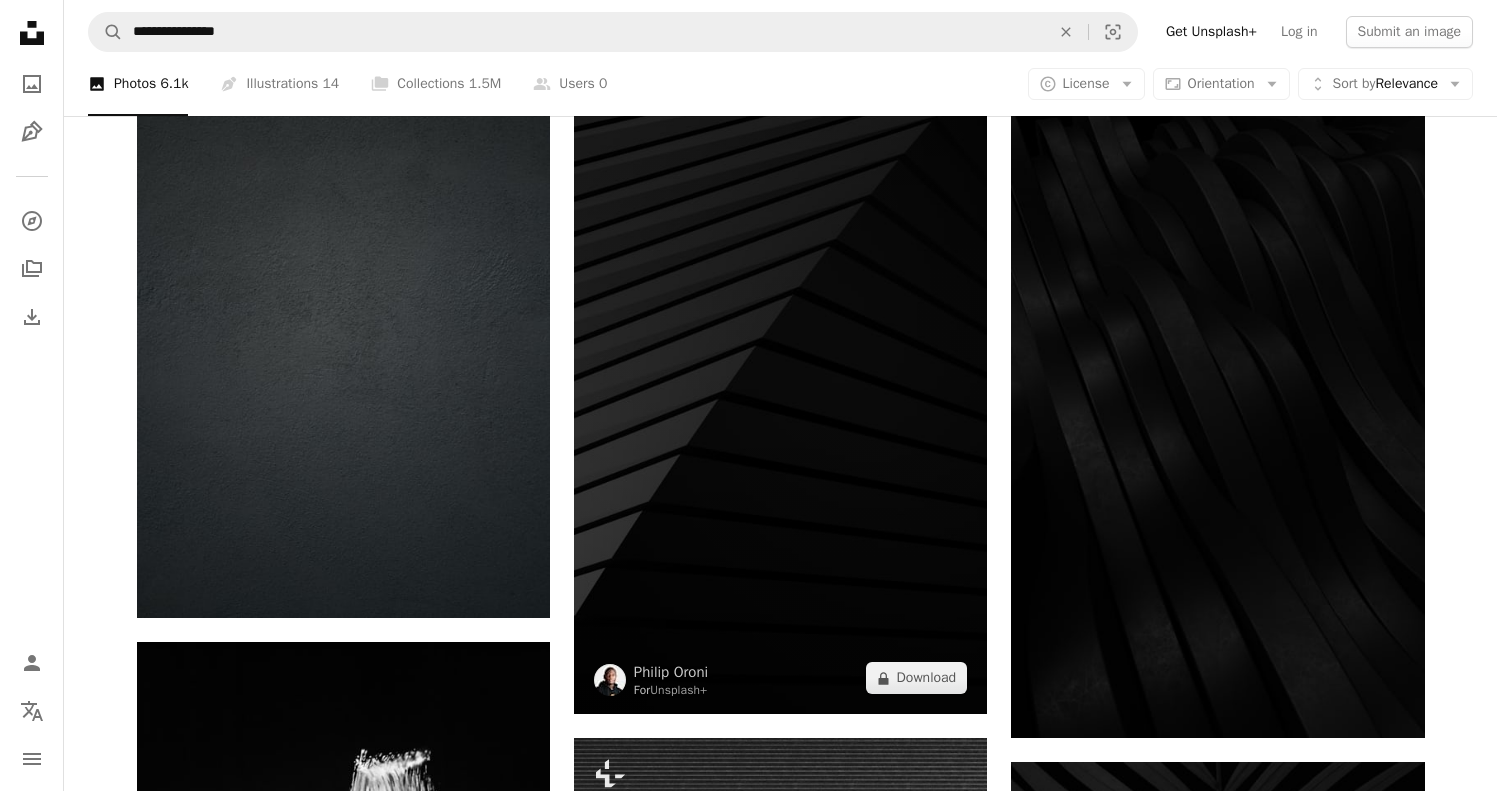 click at bounding box center (780, 347) 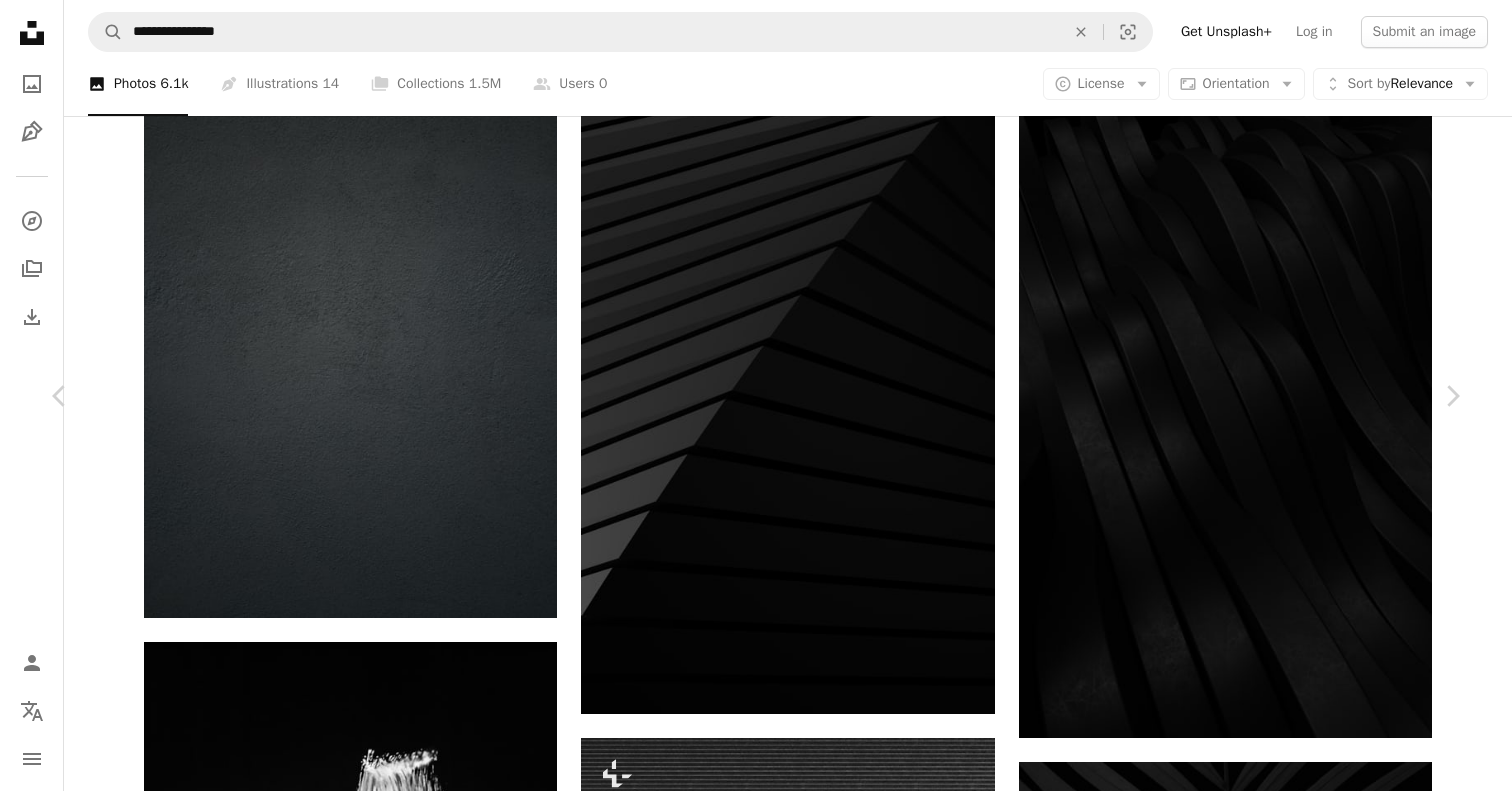 click on "An X shape" at bounding box center [20, 20] 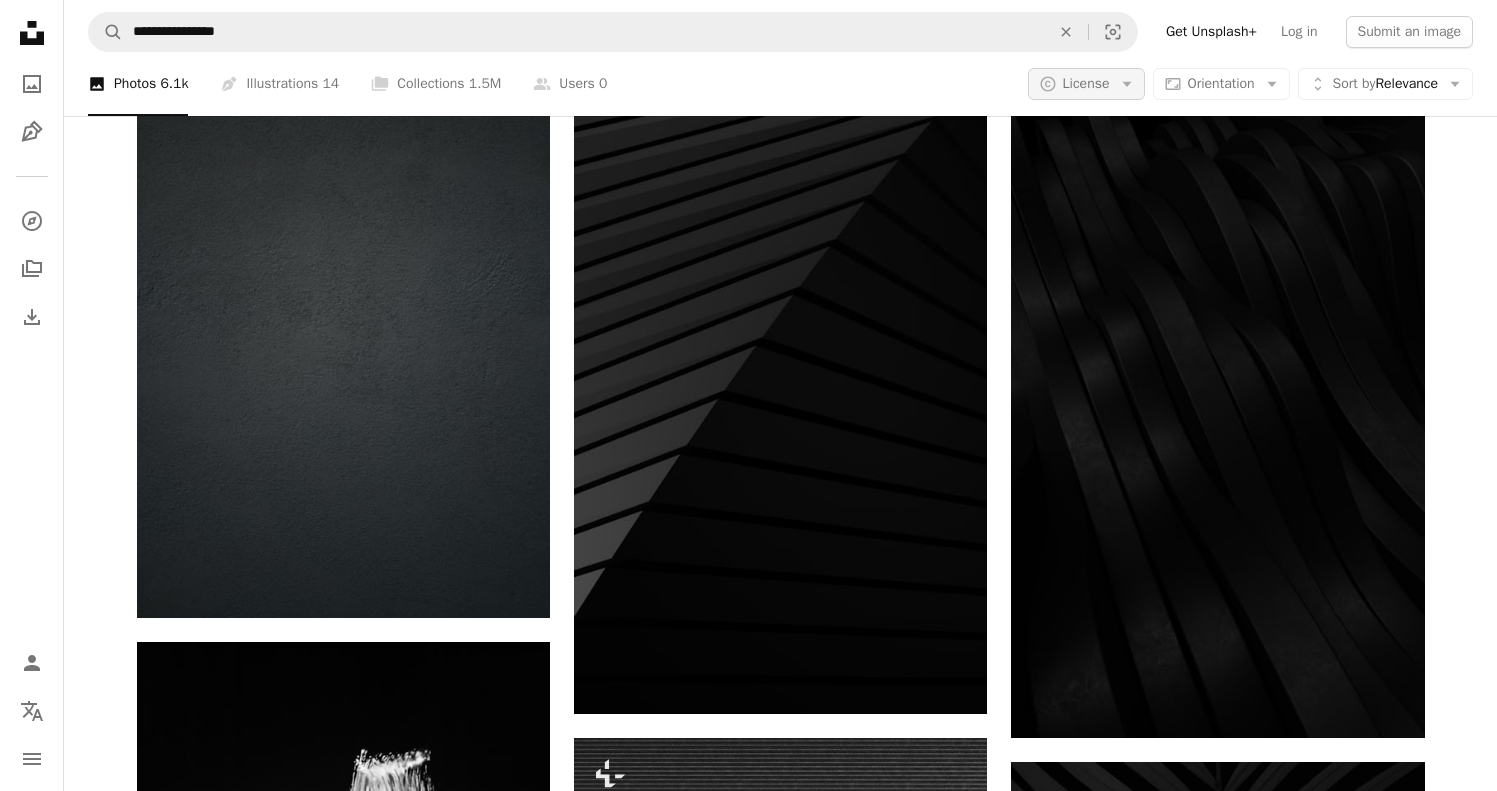 scroll, scrollTop: 0, scrollLeft: 0, axis: both 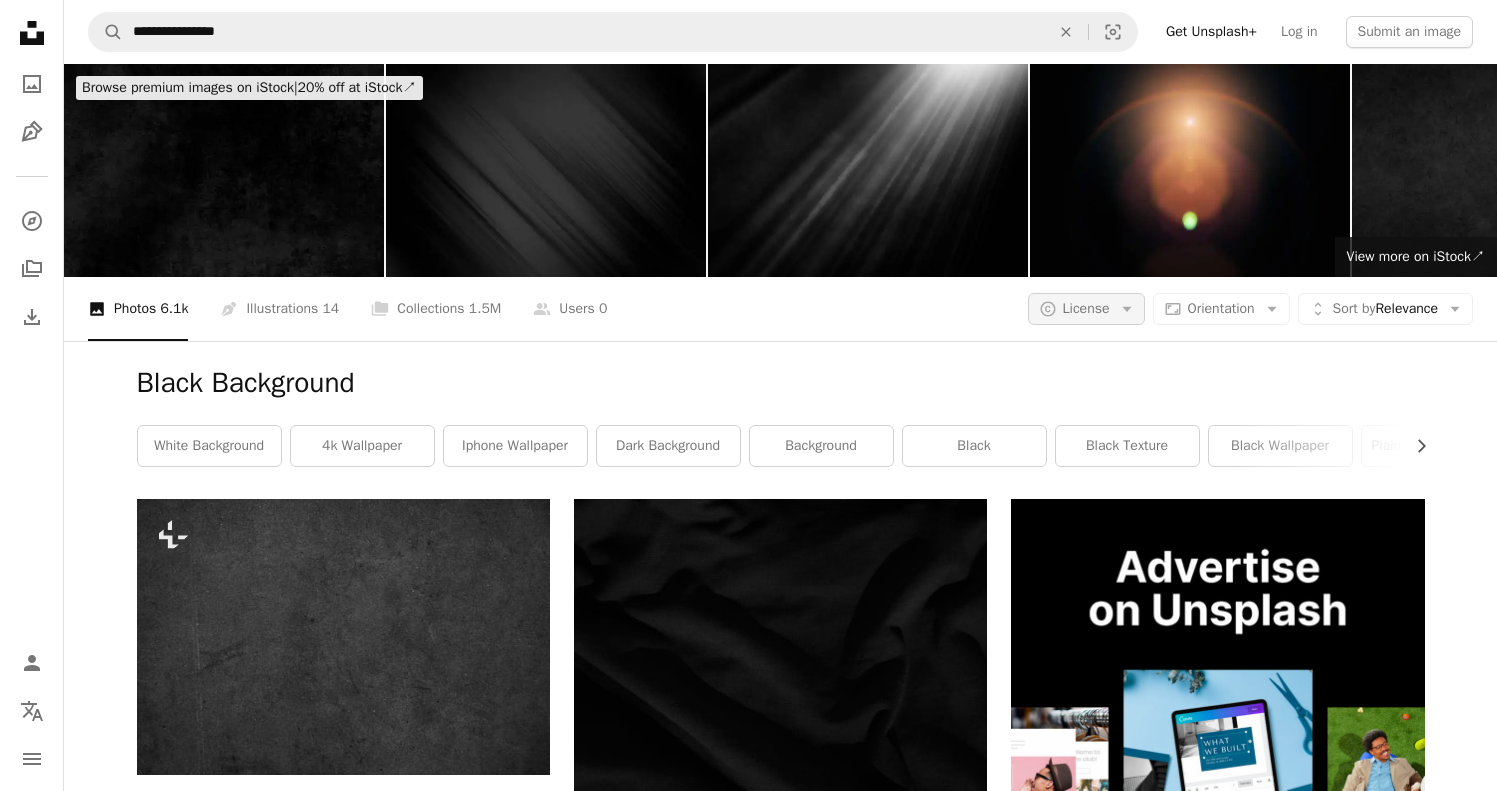 click on "Arrow down" 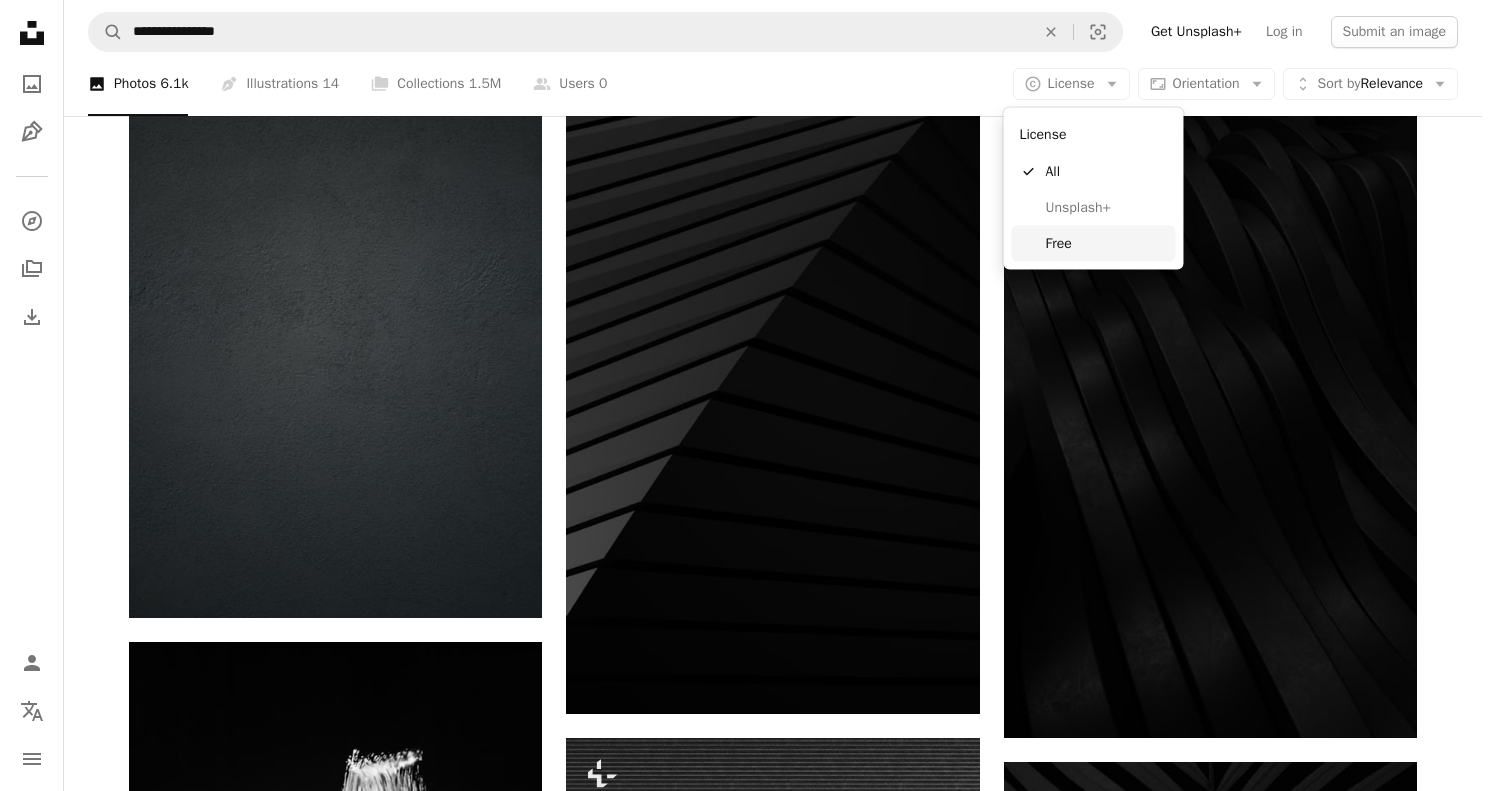 click on "Free" at bounding box center (1107, 243) 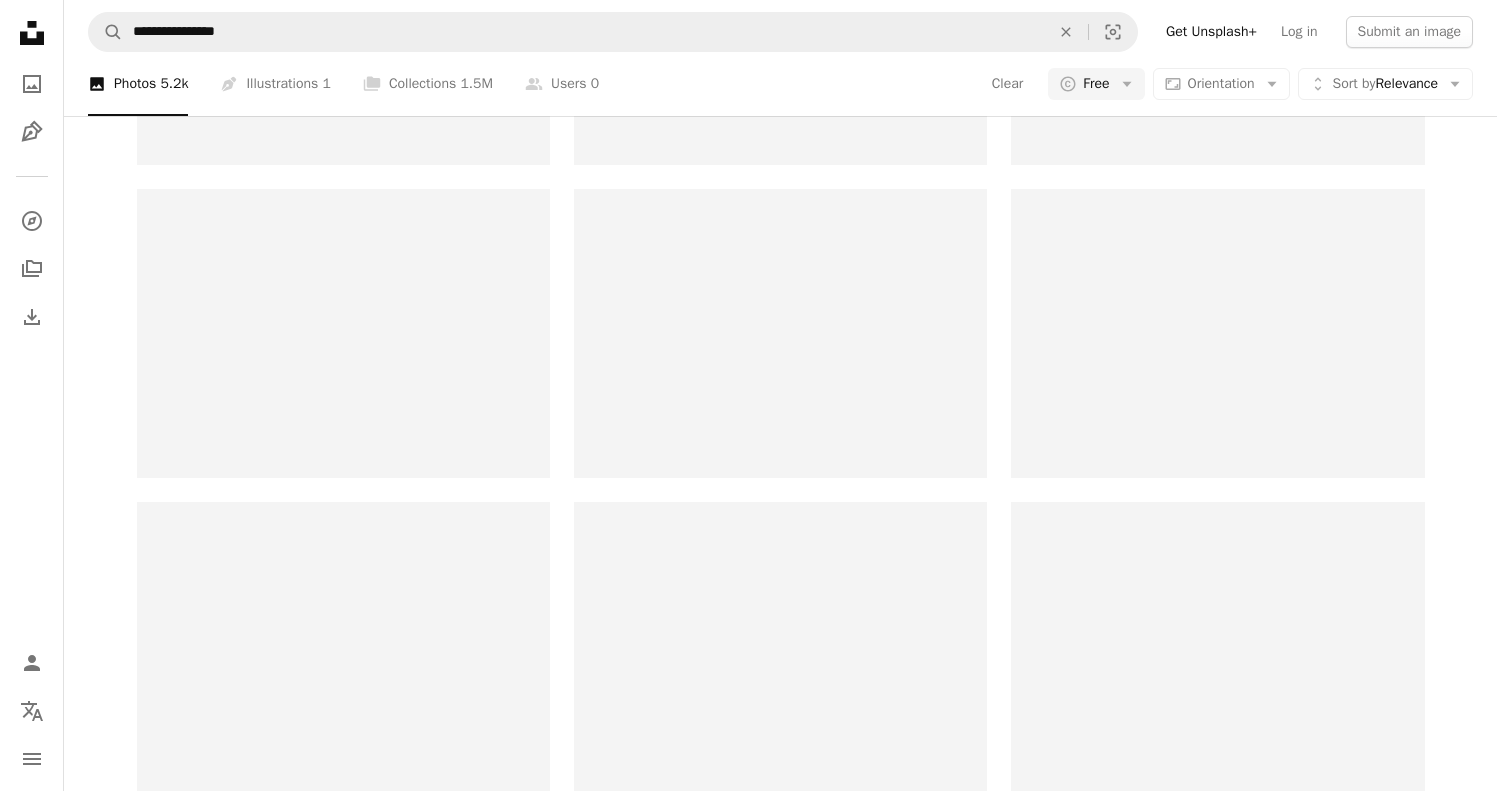 scroll, scrollTop: 287, scrollLeft: 0, axis: vertical 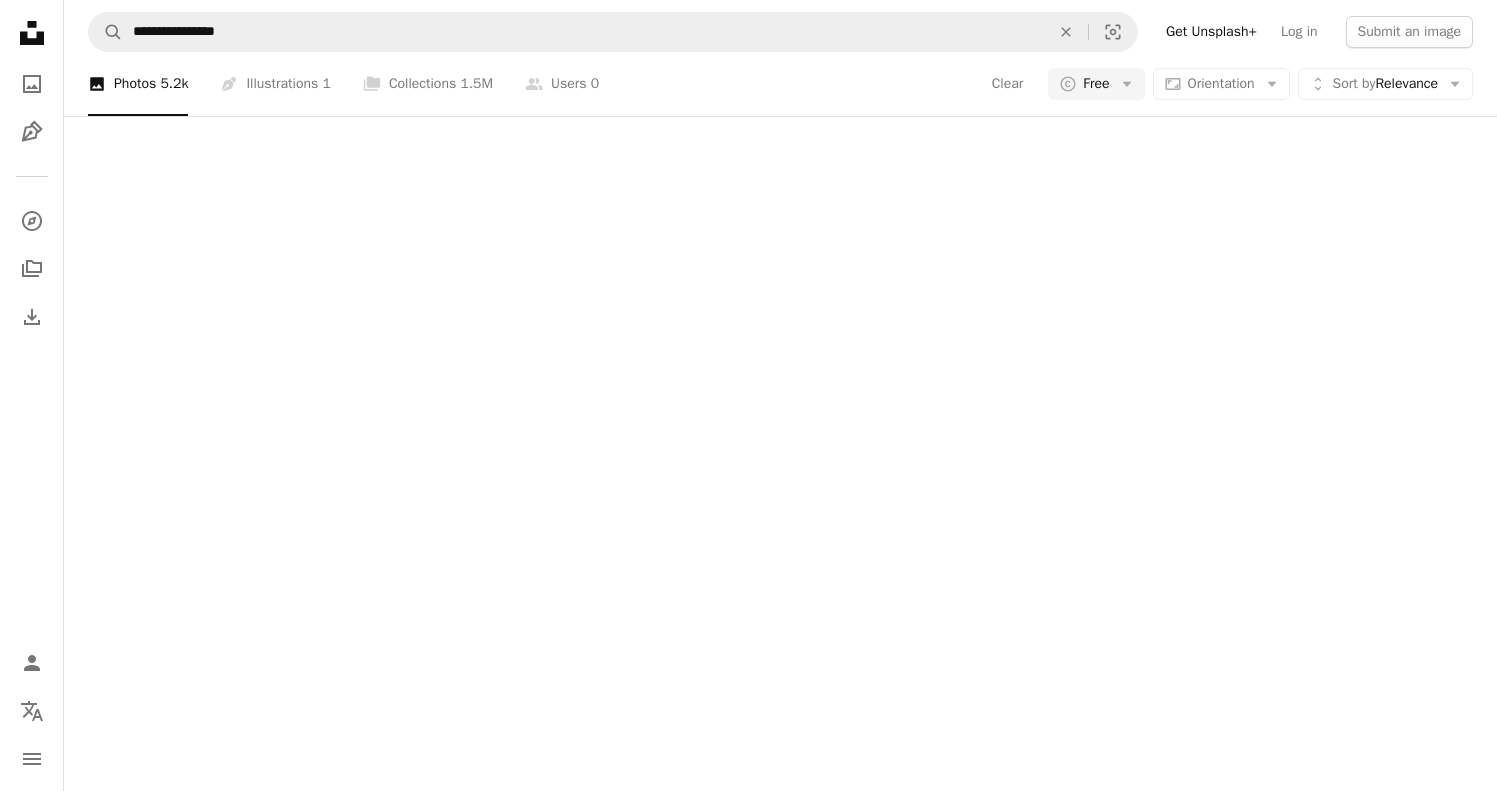 click at bounding box center (780, -964) 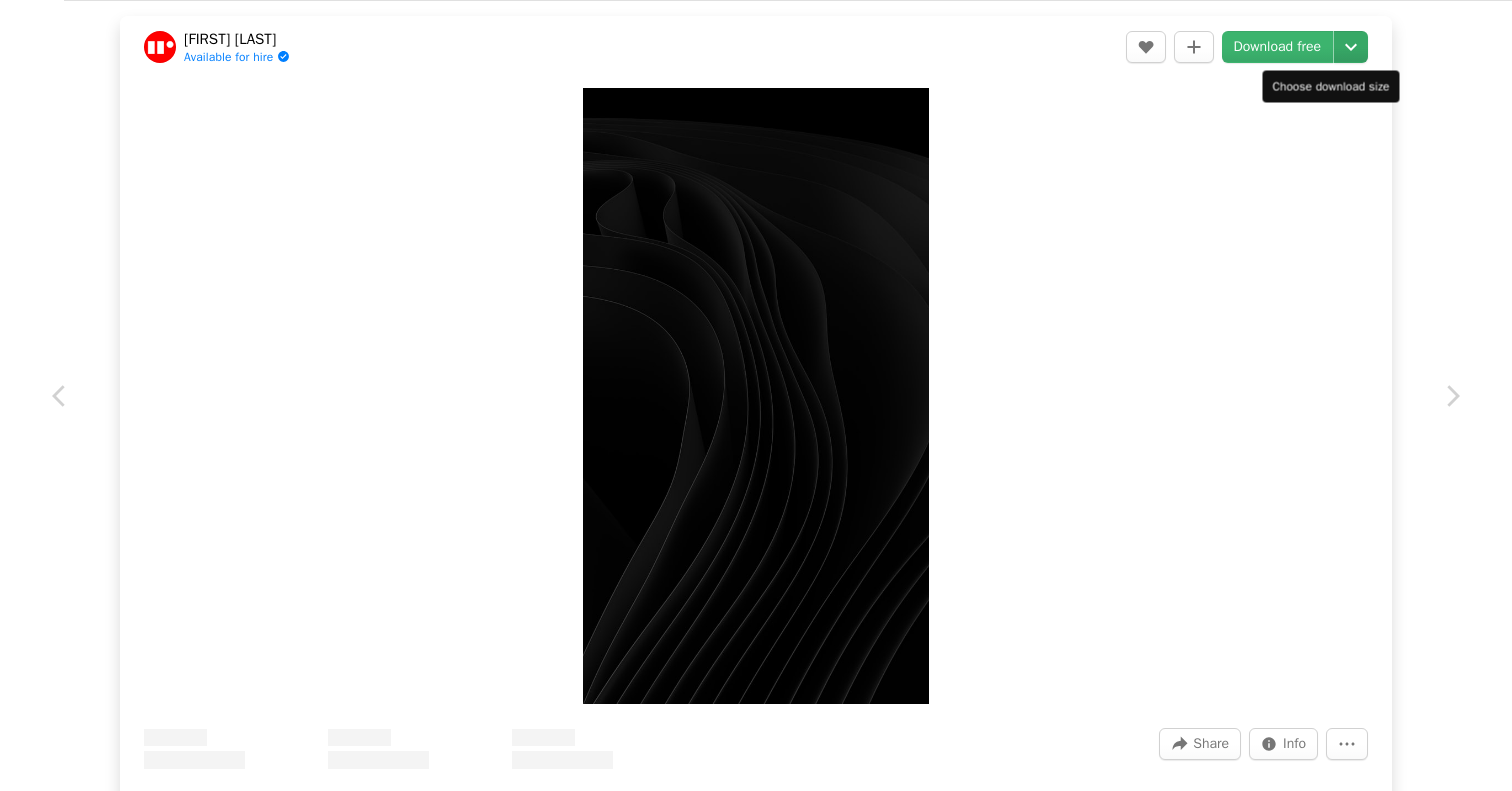 click on "Chevron down" 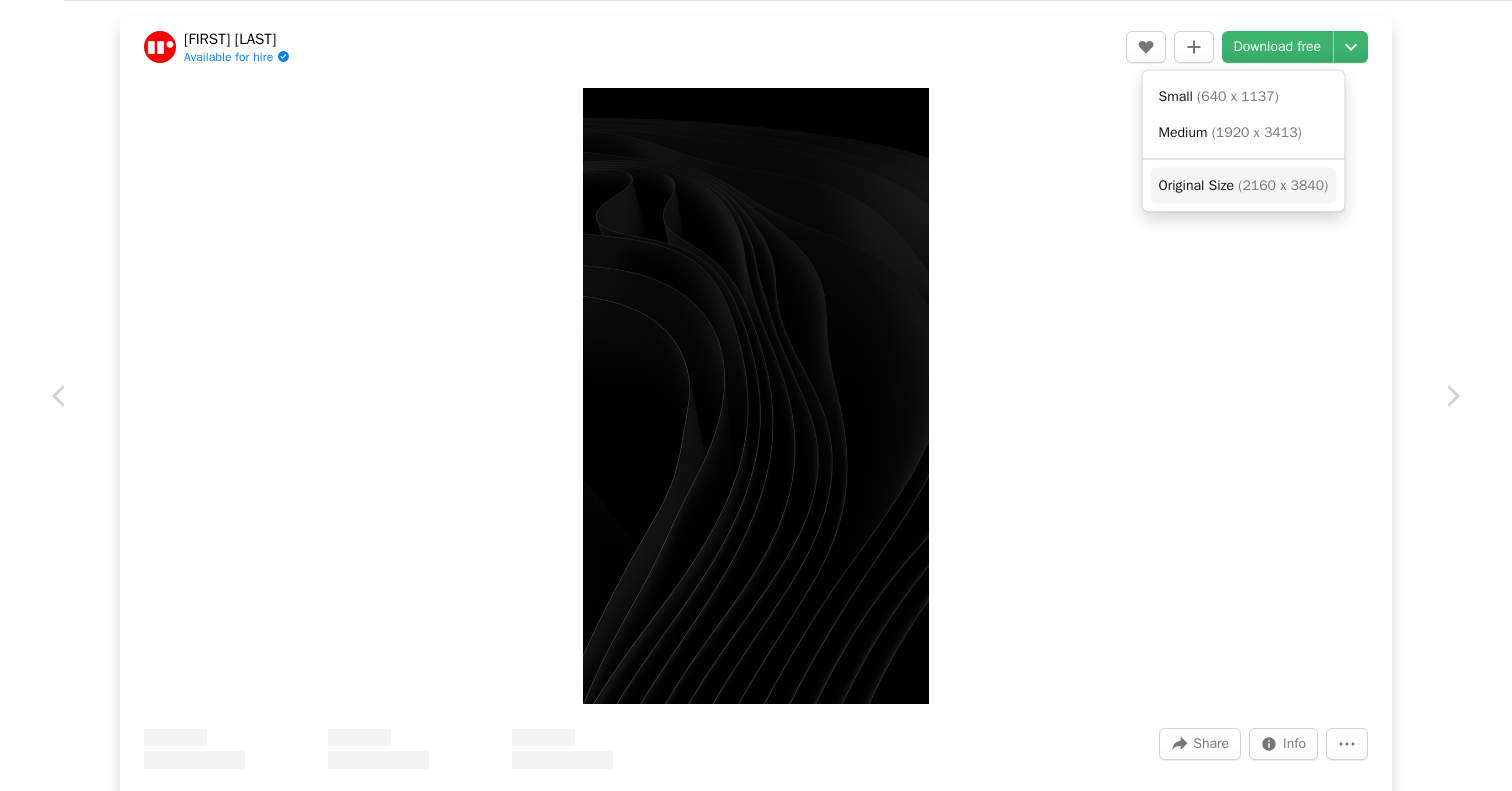 click on "Original Size" at bounding box center (1196, 184) 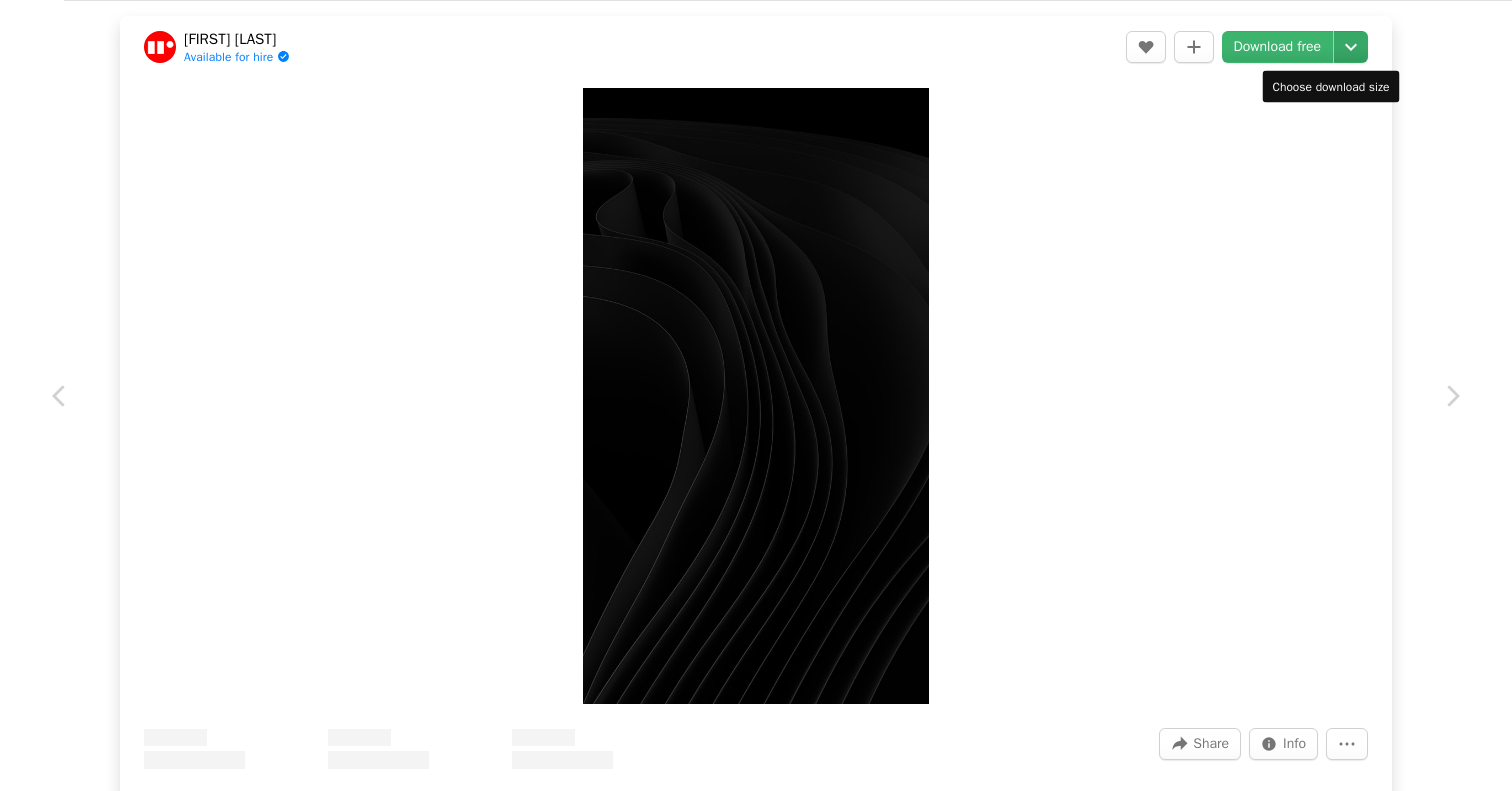 click on "Chevron down" 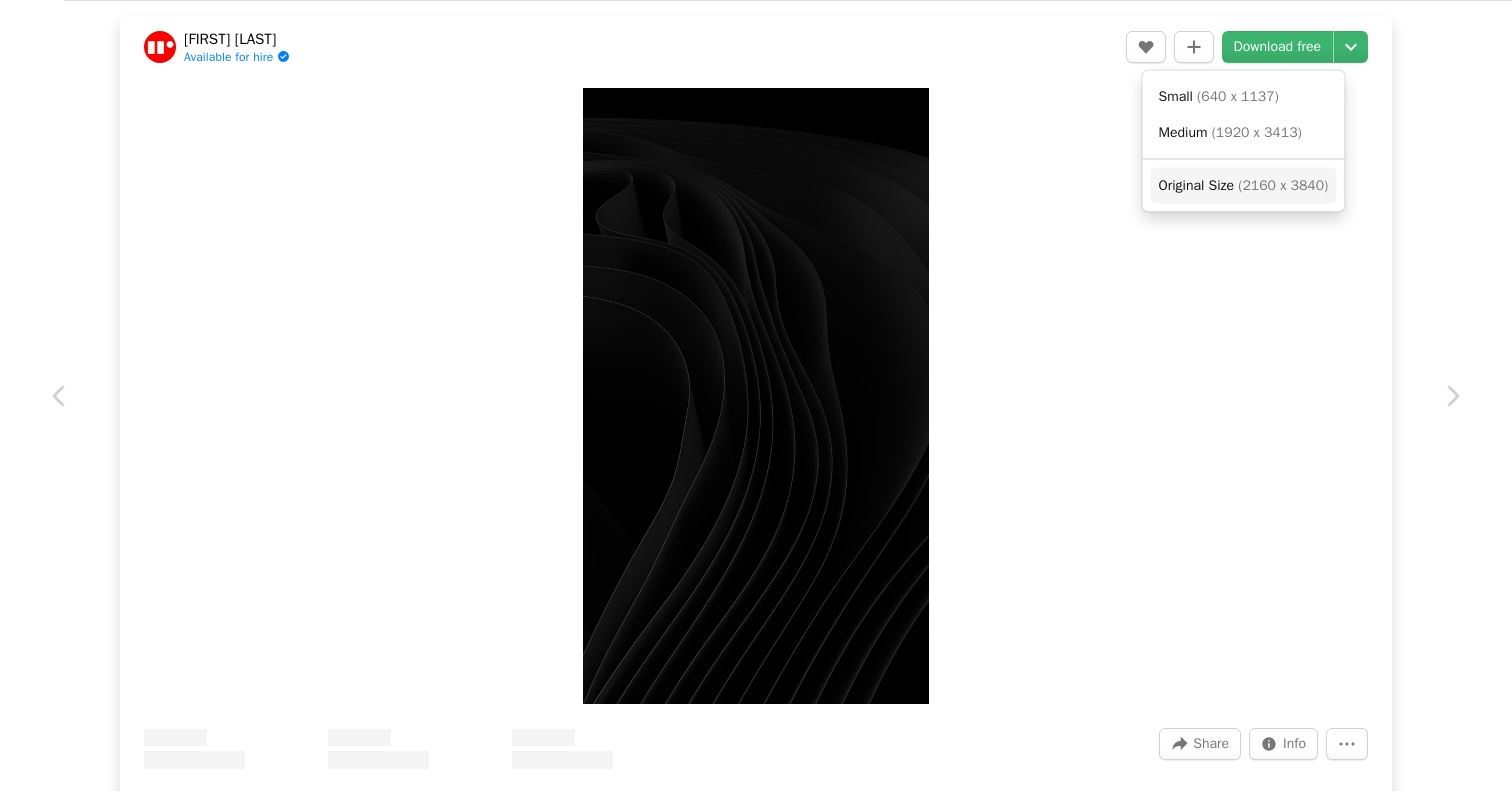 click on "Original Size   ( 2160 x 3840 )" at bounding box center (1244, 185) 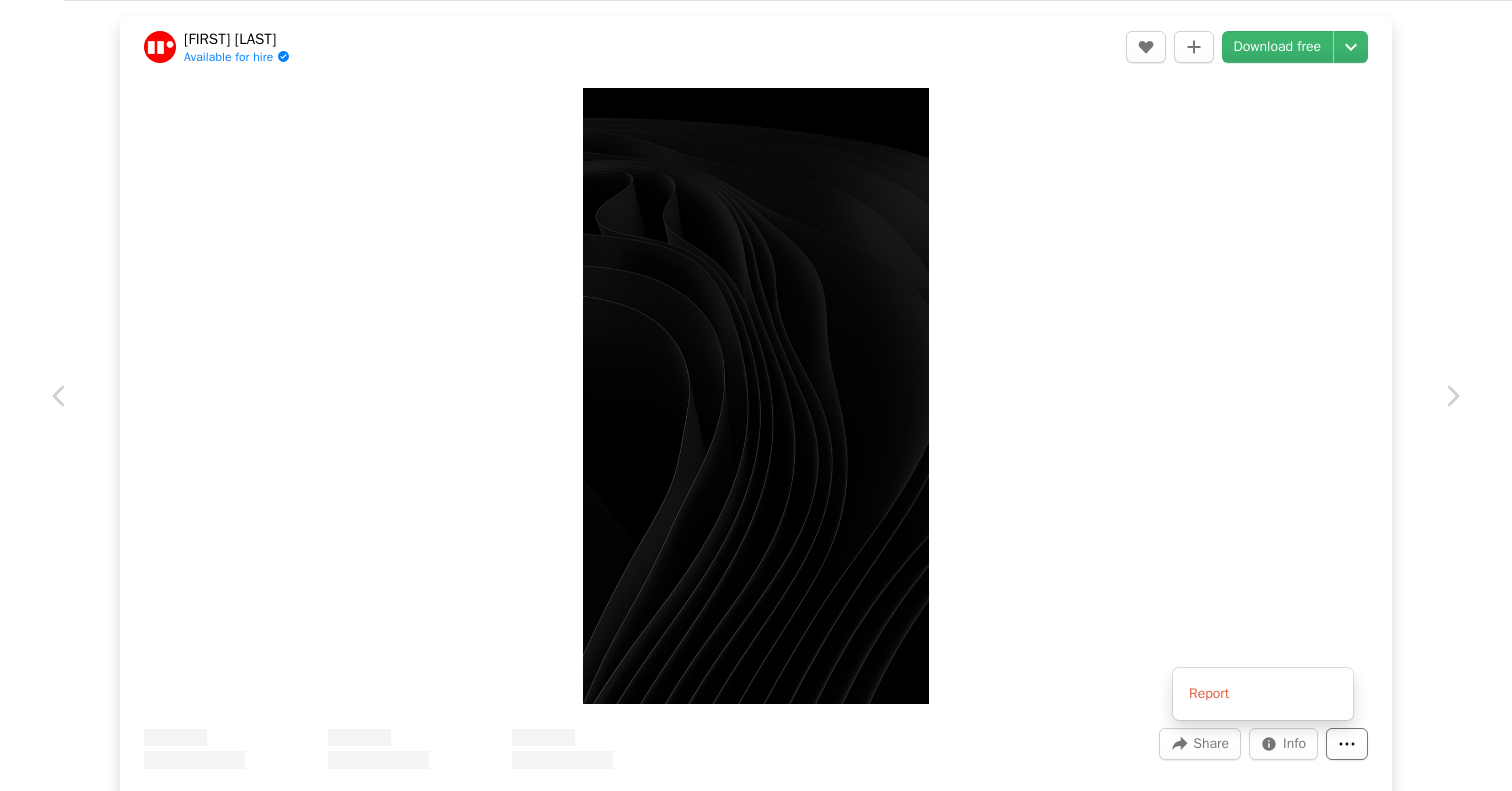click on "More Actions" at bounding box center (1347, 744) 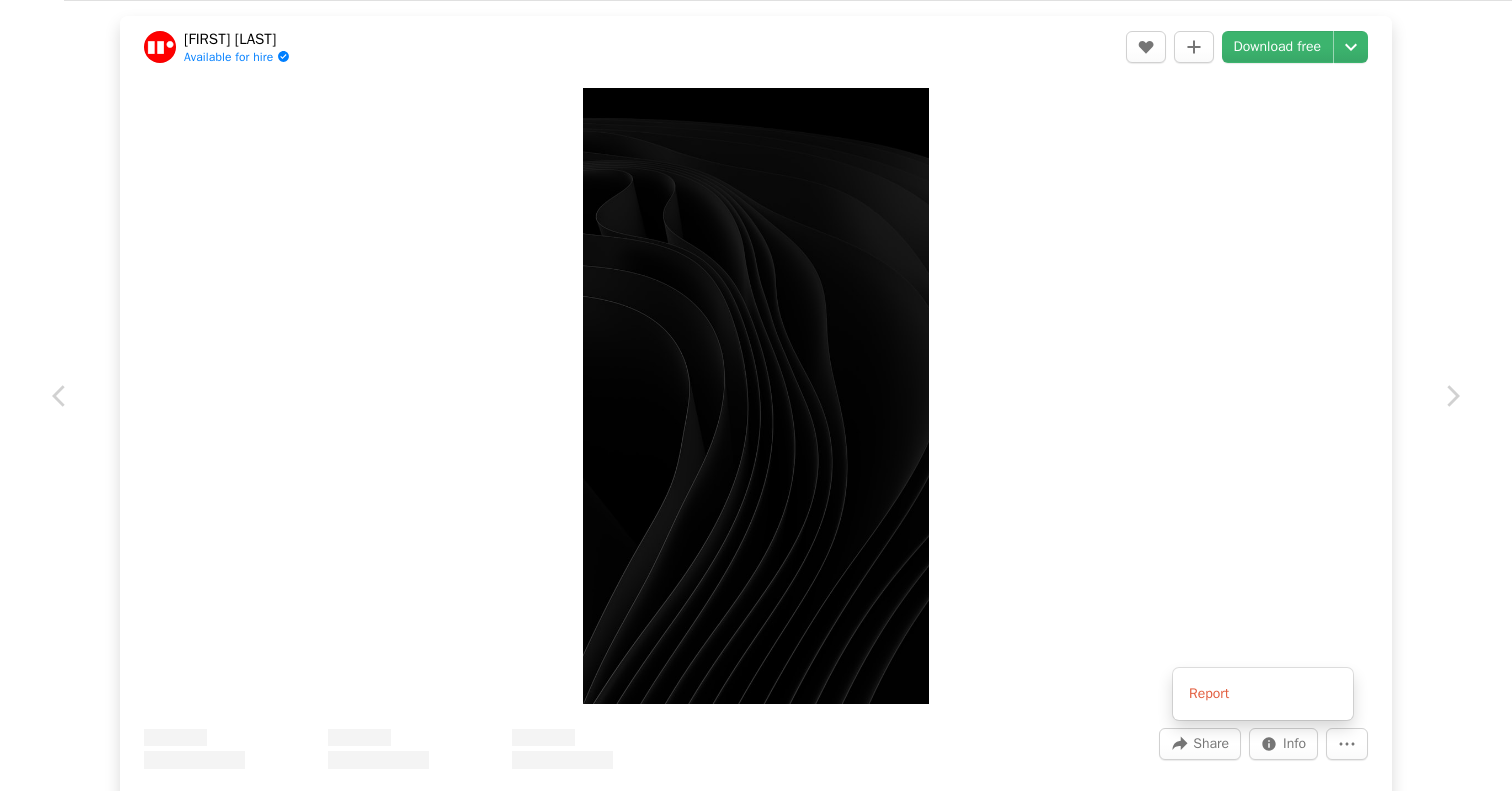 click on "[FIRST] [LAST]" at bounding box center [756, 395] 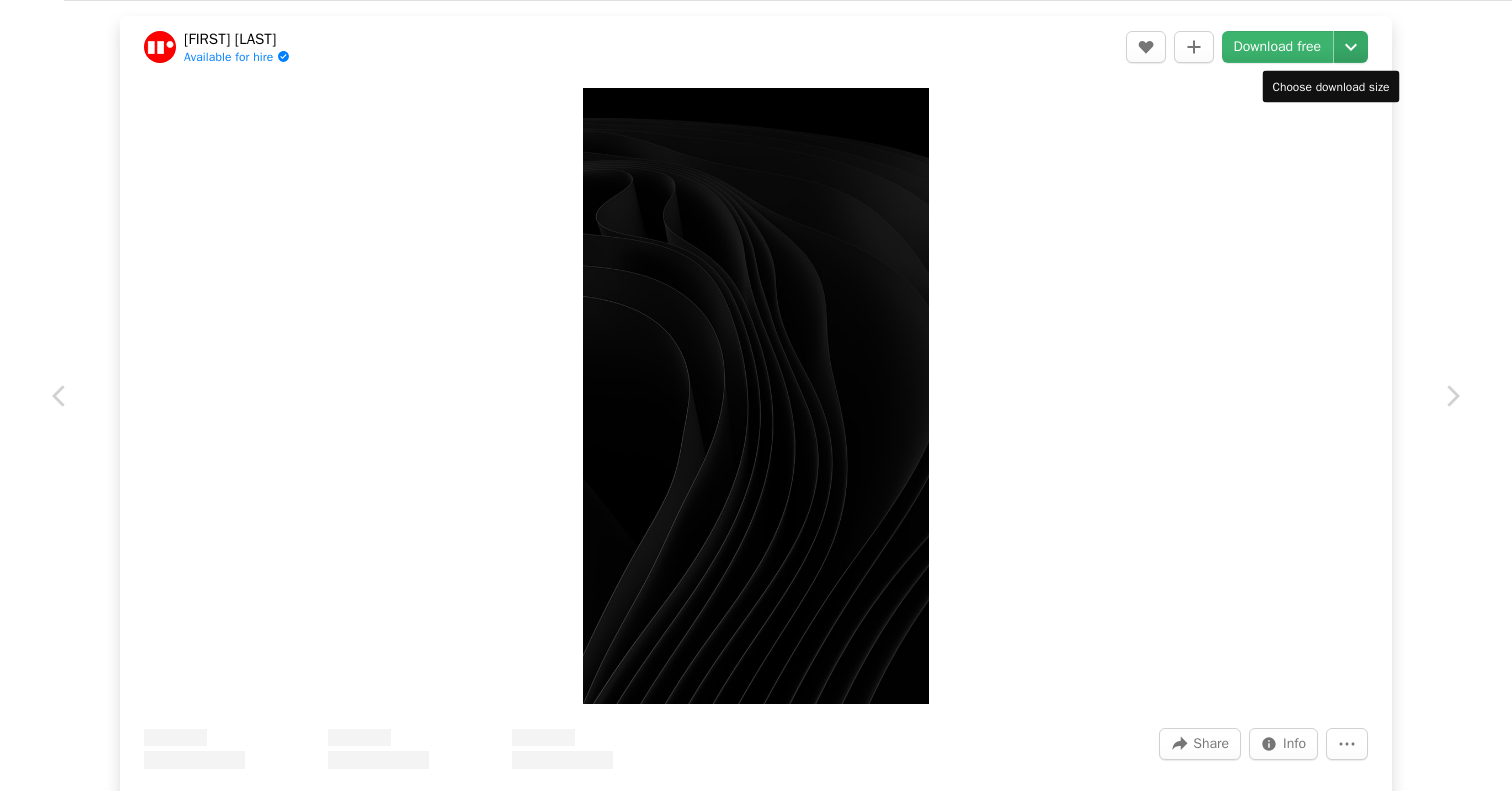 click on "Chevron down" 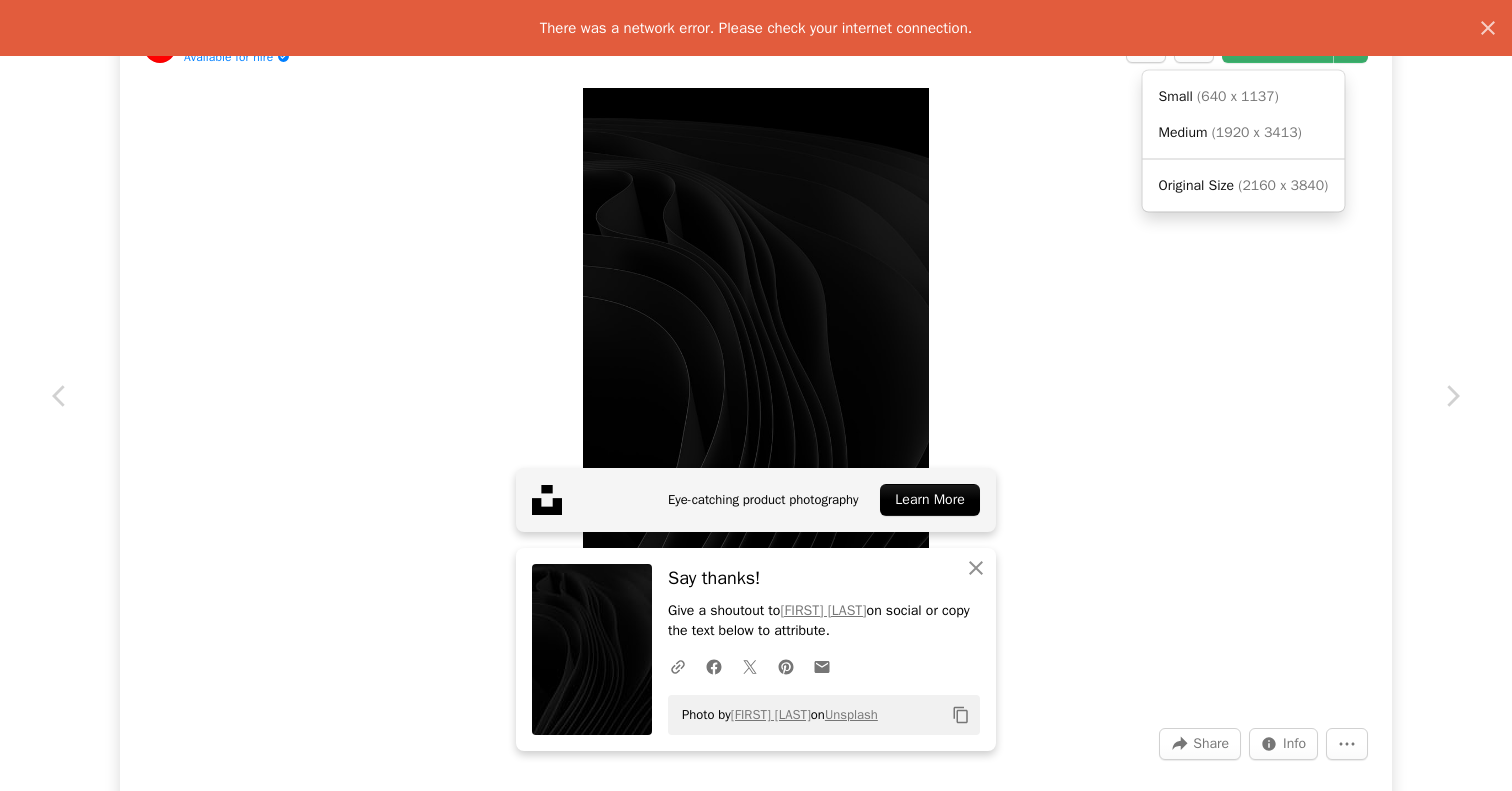 click on "[FIRST] [LAST]" at bounding box center (756, 395) 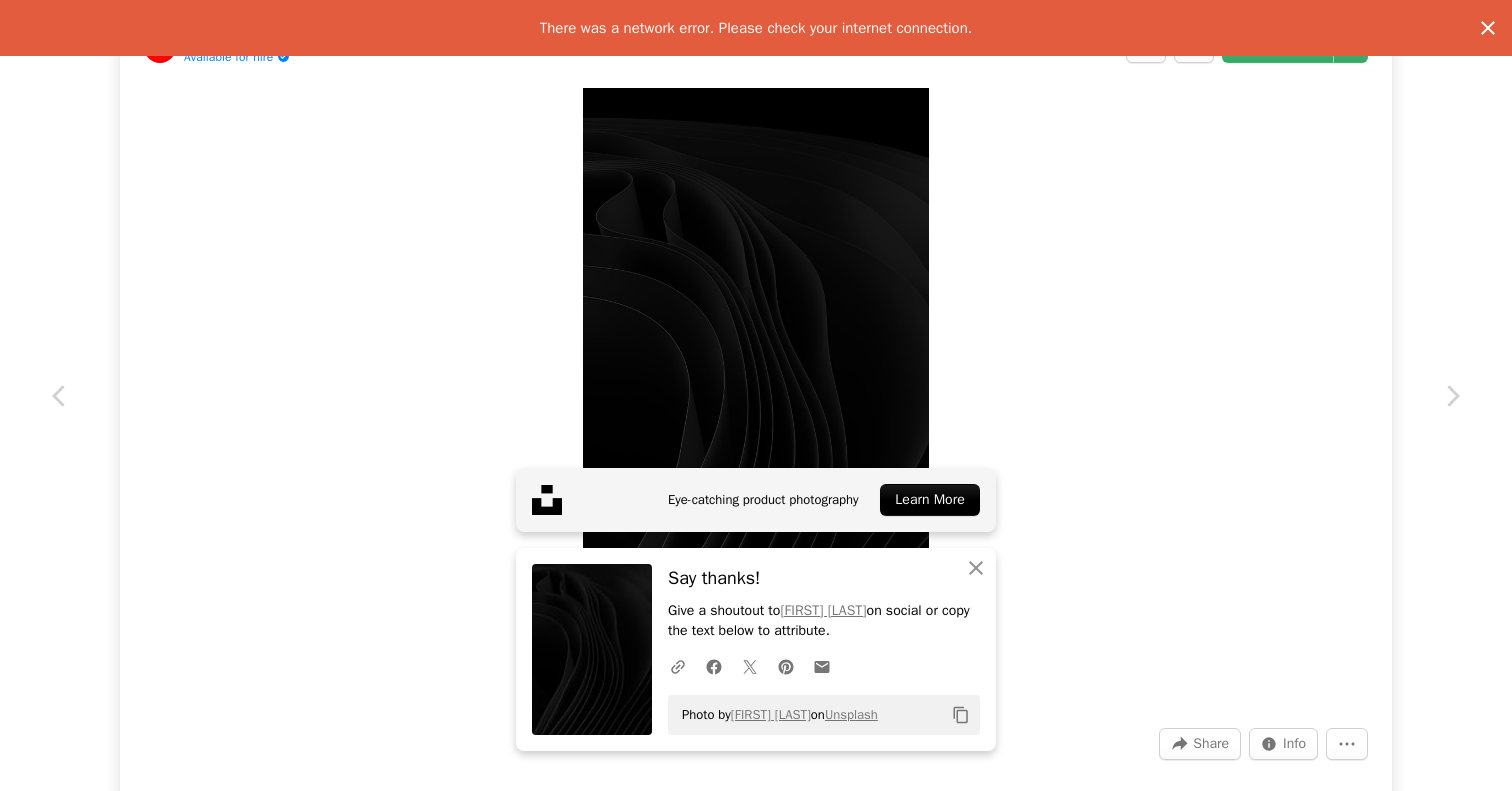 click on "An X shape" 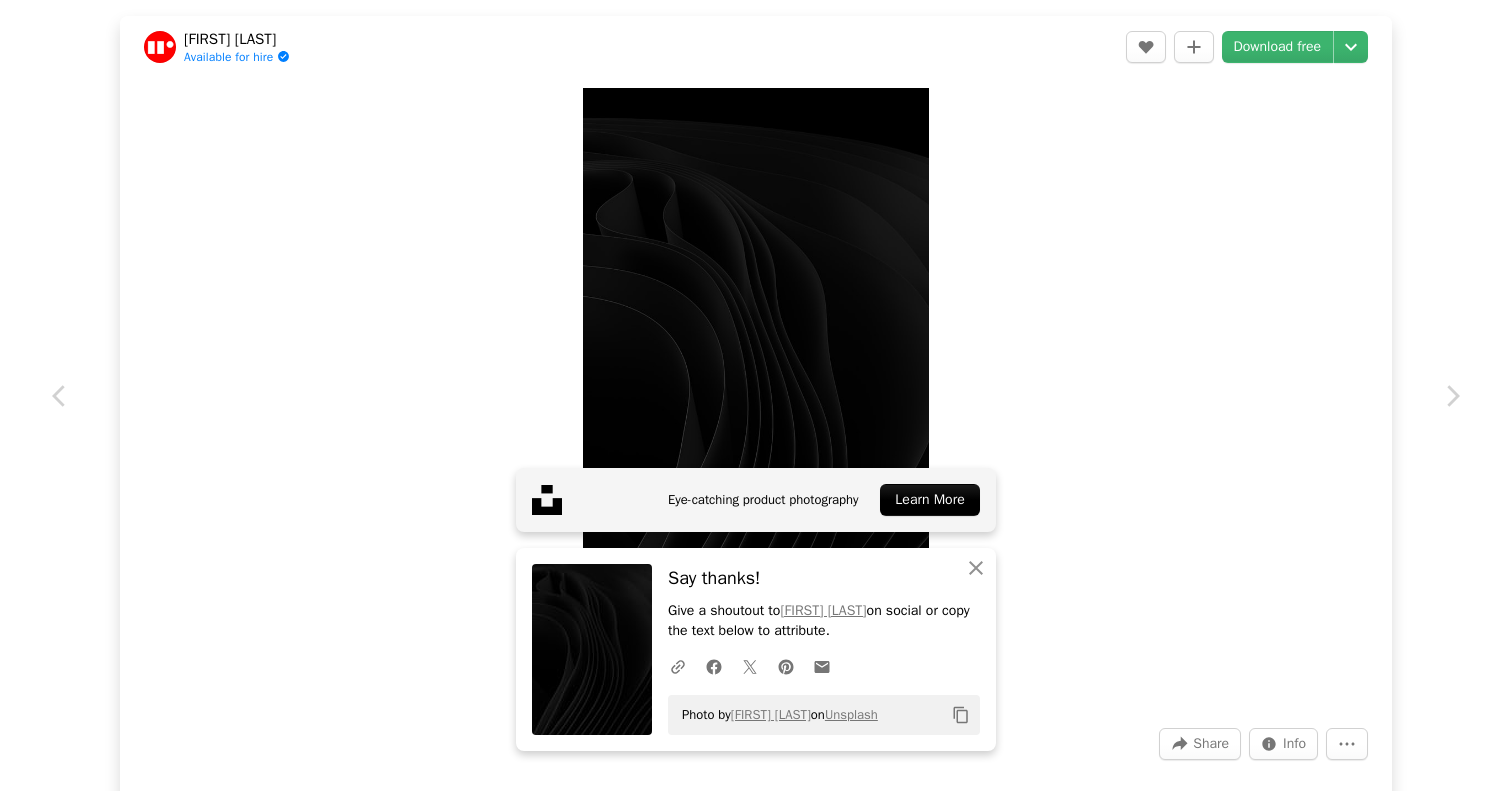 click on "An X shape" at bounding box center (20, 20) 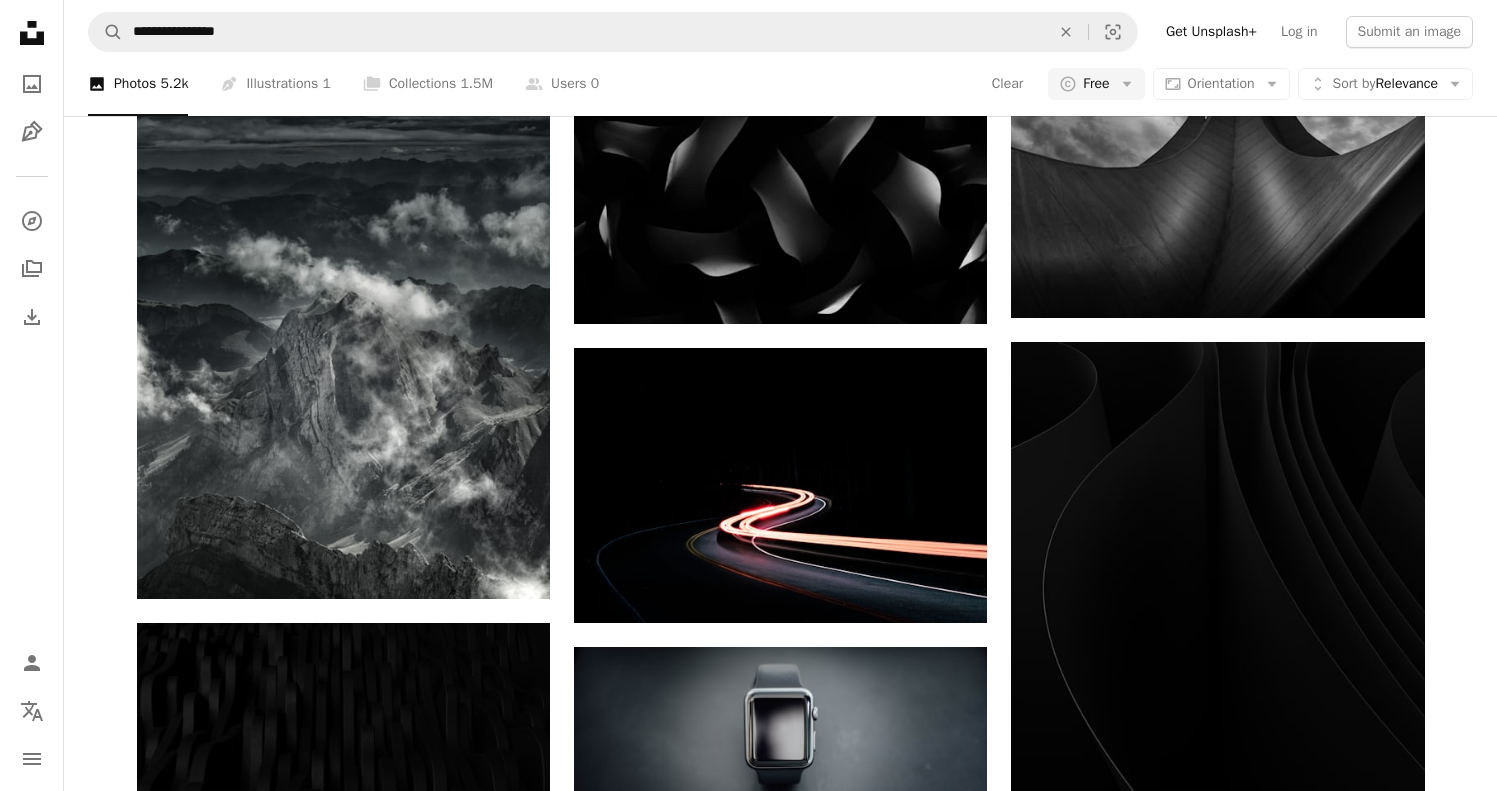scroll, scrollTop: 7810, scrollLeft: 0, axis: vertical 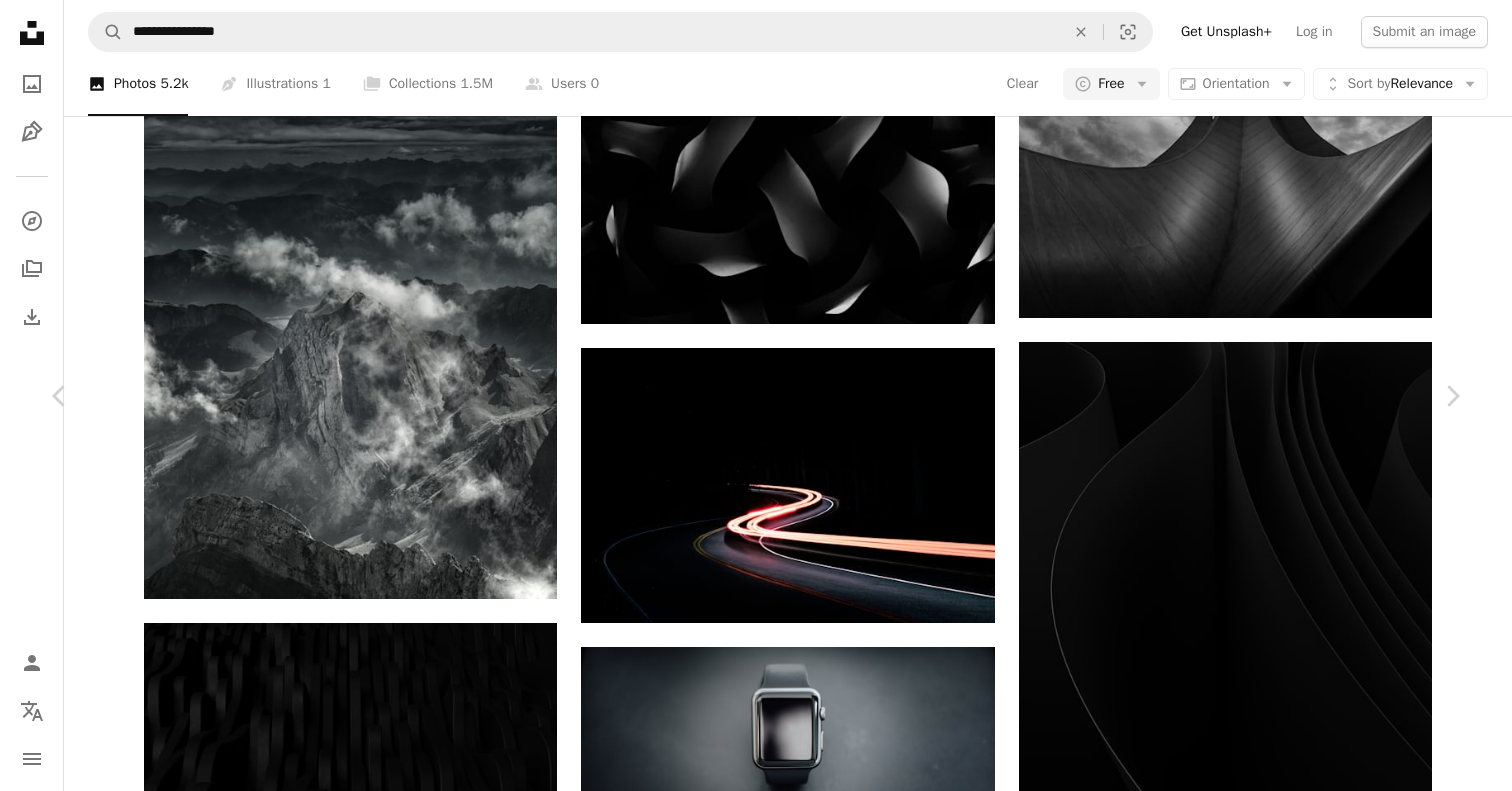 click on "Chevron down" 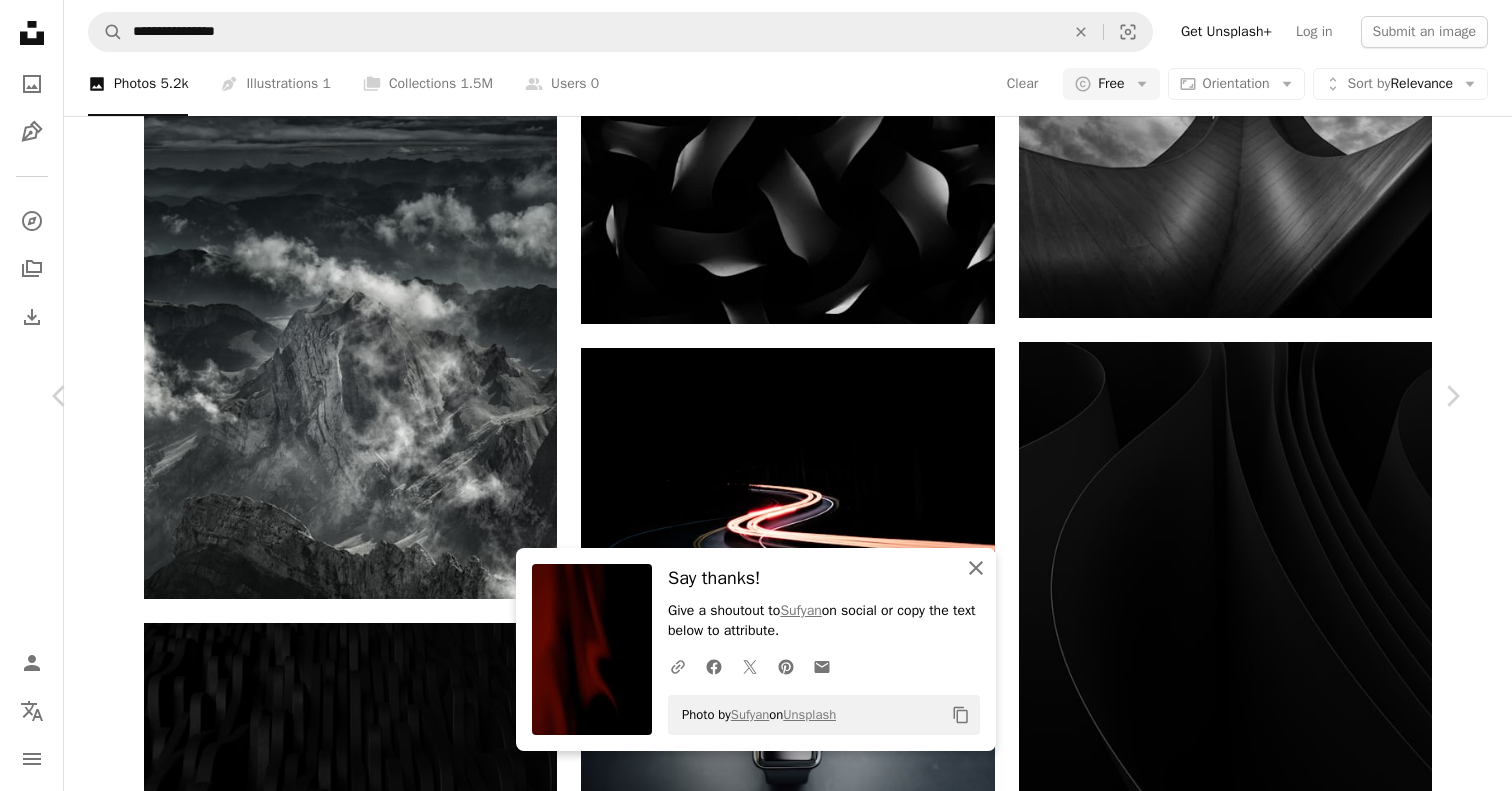 click on "An X shape" 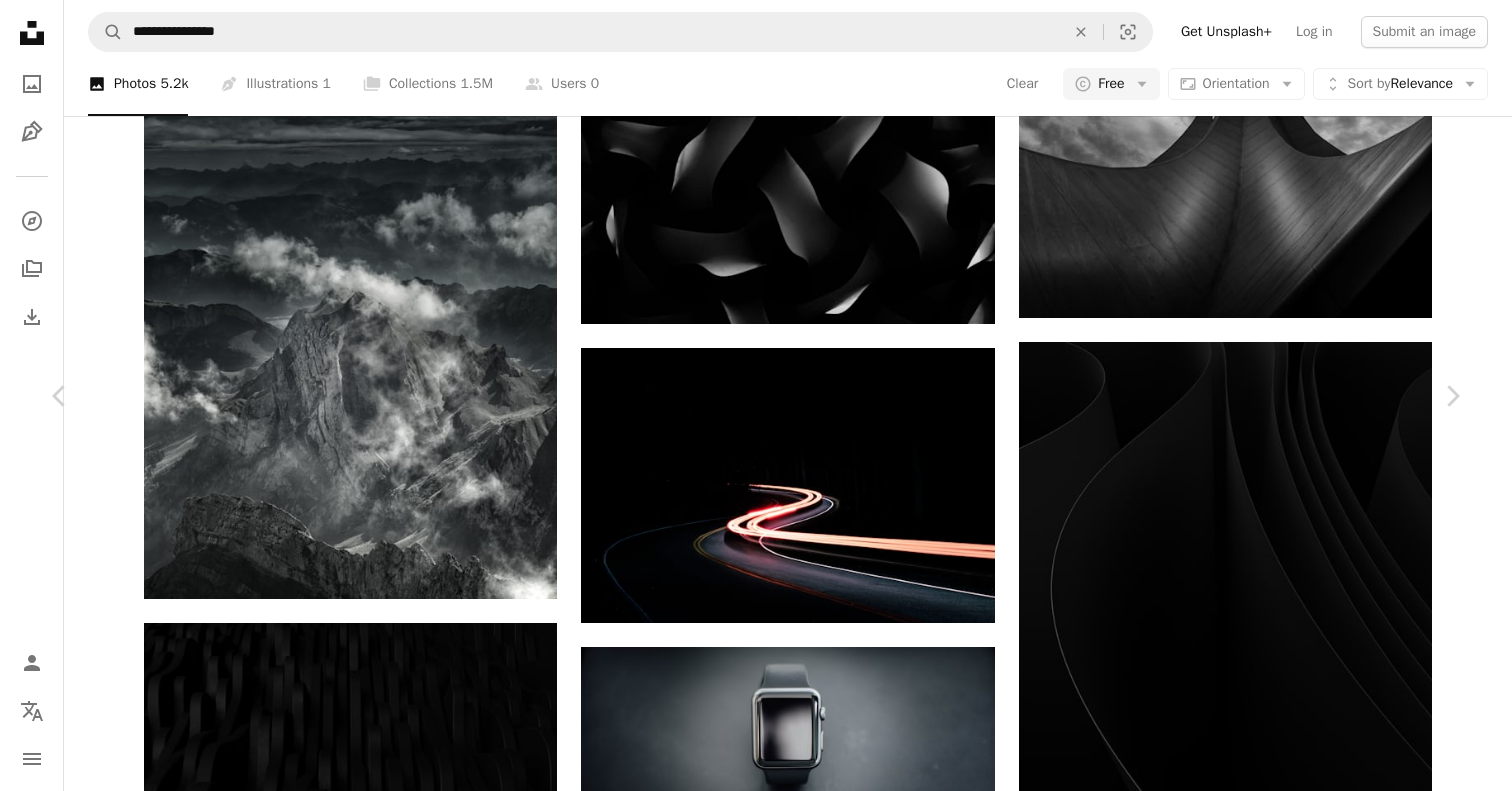 click on "Zoom in" at bounding box center (756, 3617) 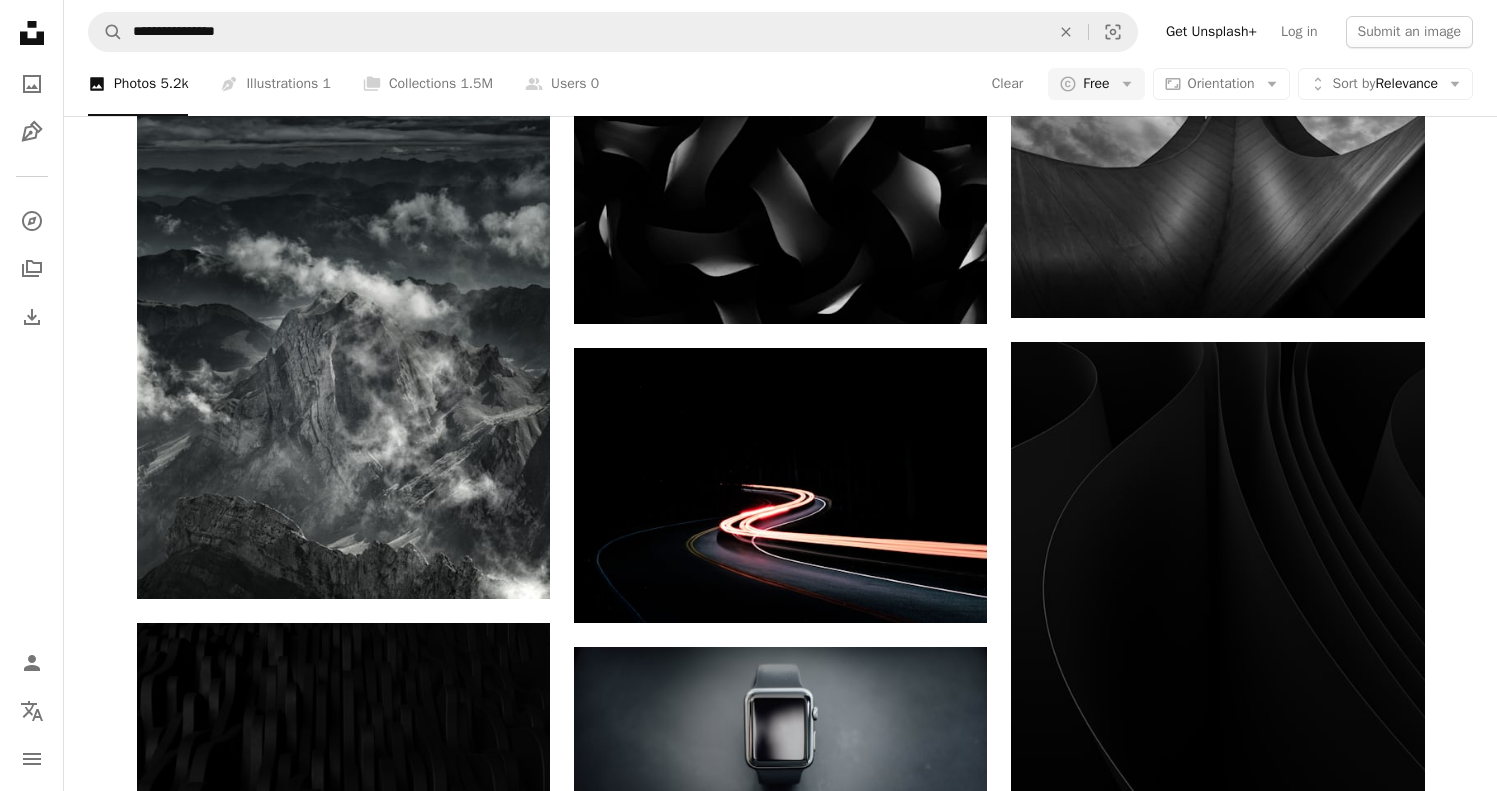 scroll, scrollTop: 10470, scrollLeft: 0, axis: vertical 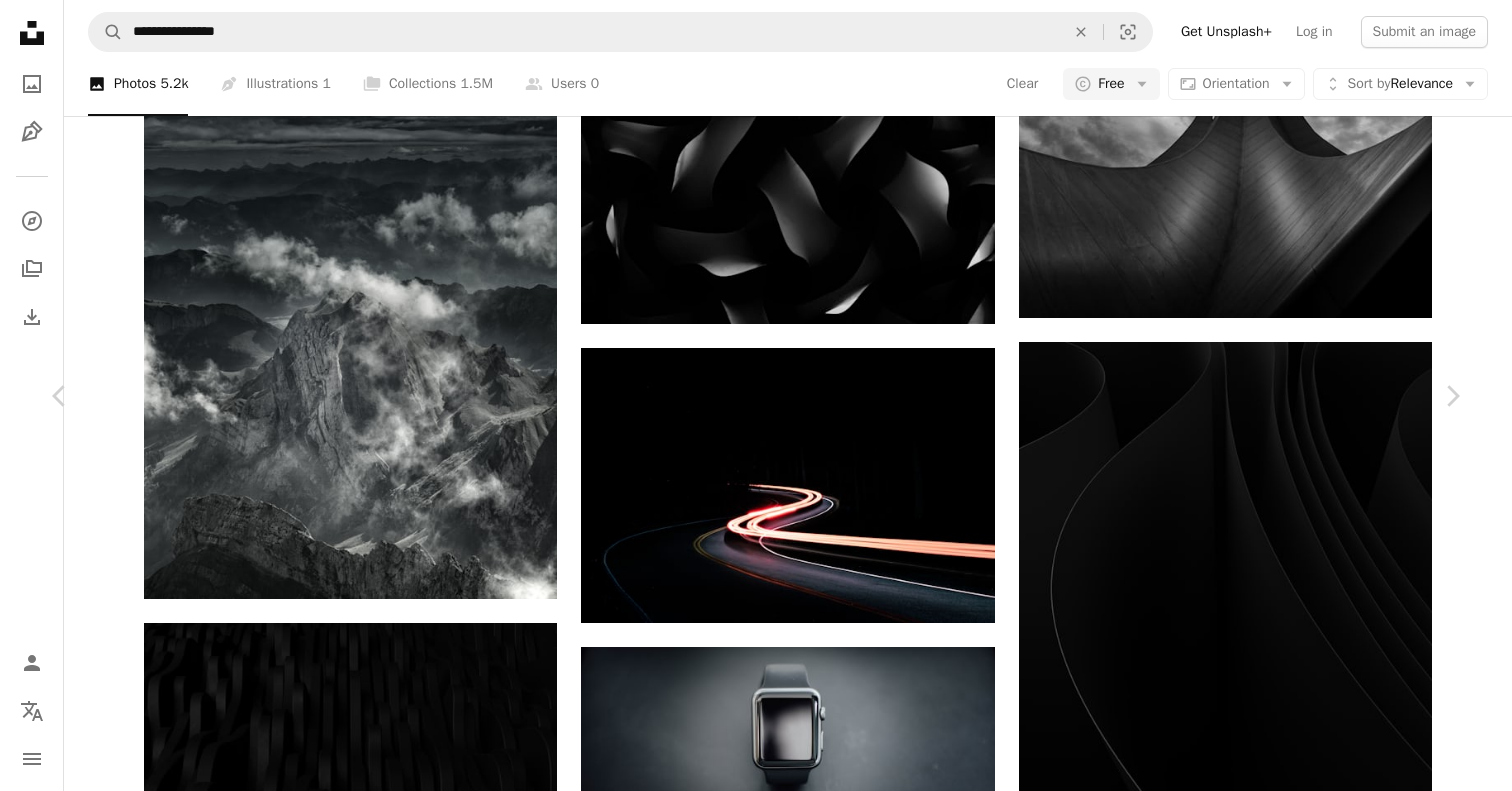 click on "Chevron down" 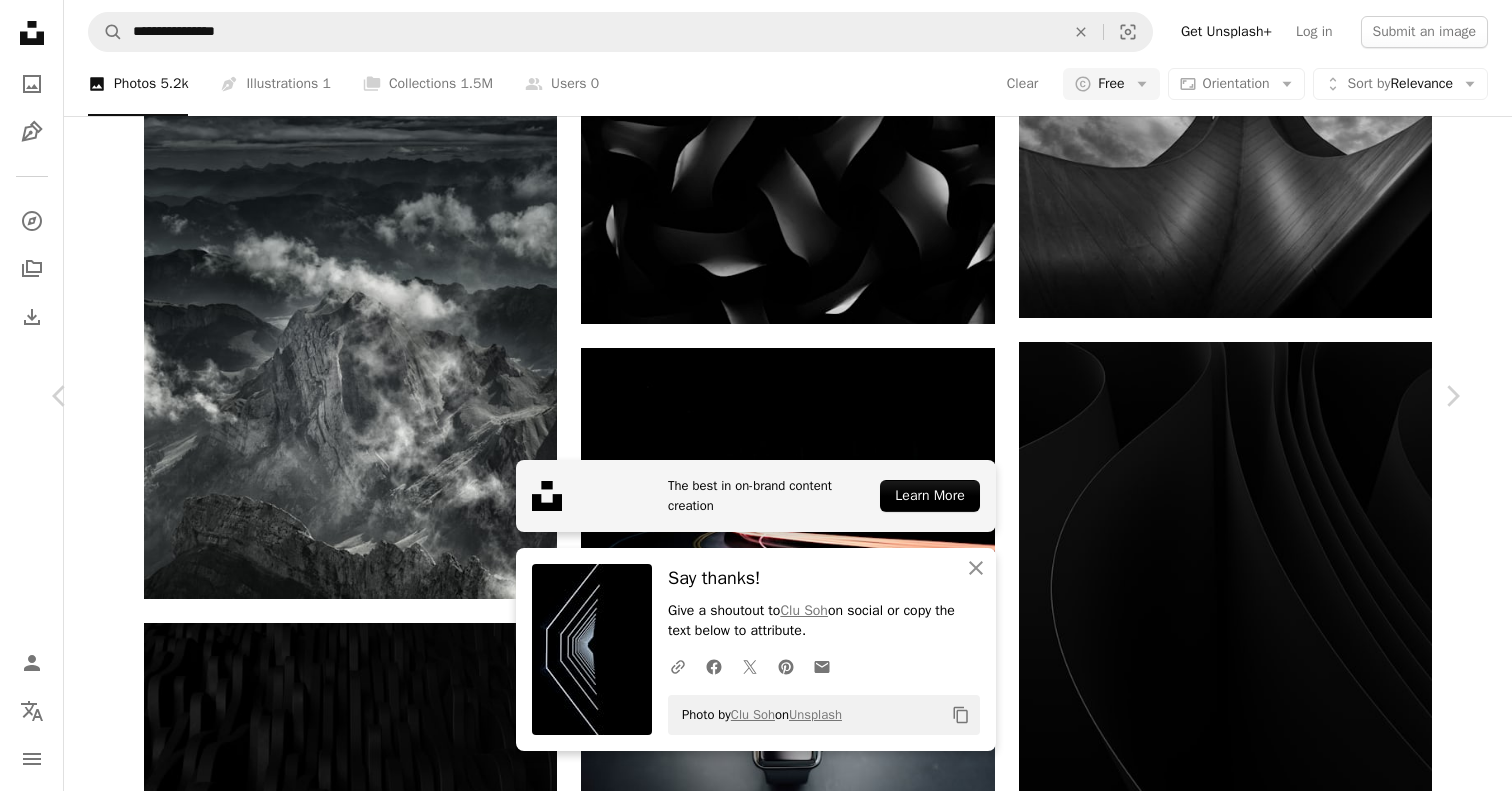 click on "An X shape" at bounding box center [20, 20] 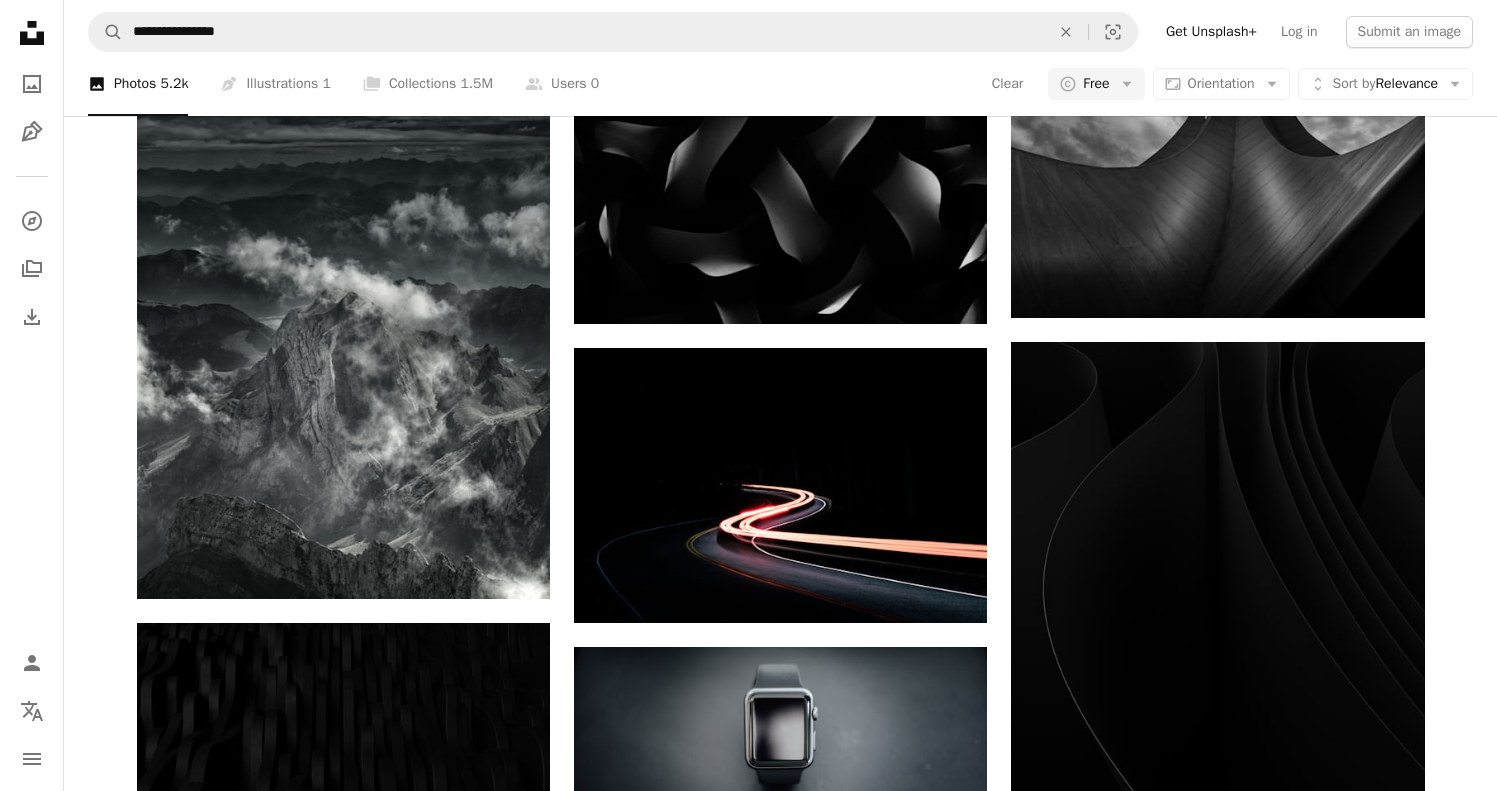 scroll, scrollTop: 14349, scrollLeft: 0, axis: vertical 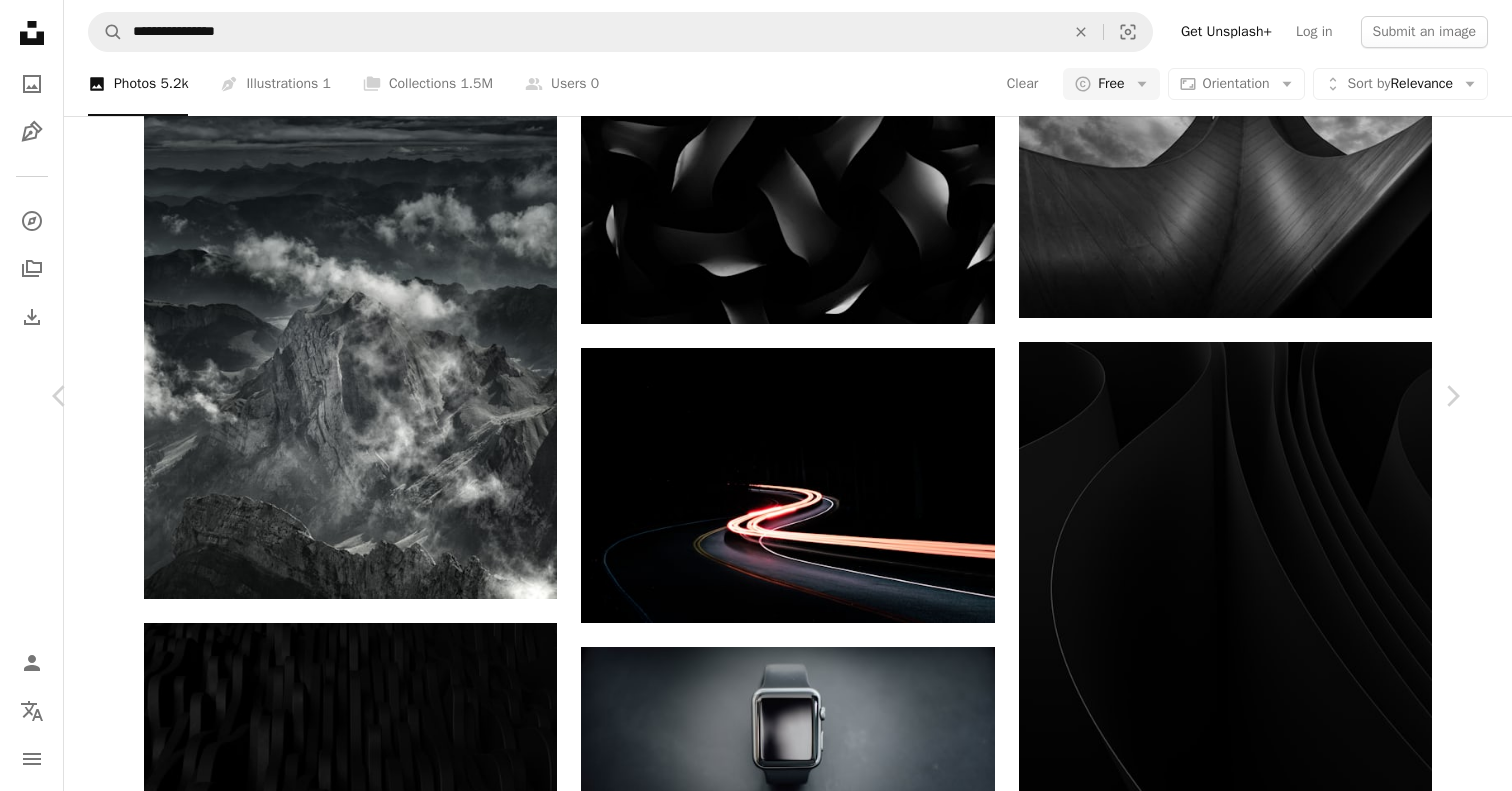 click 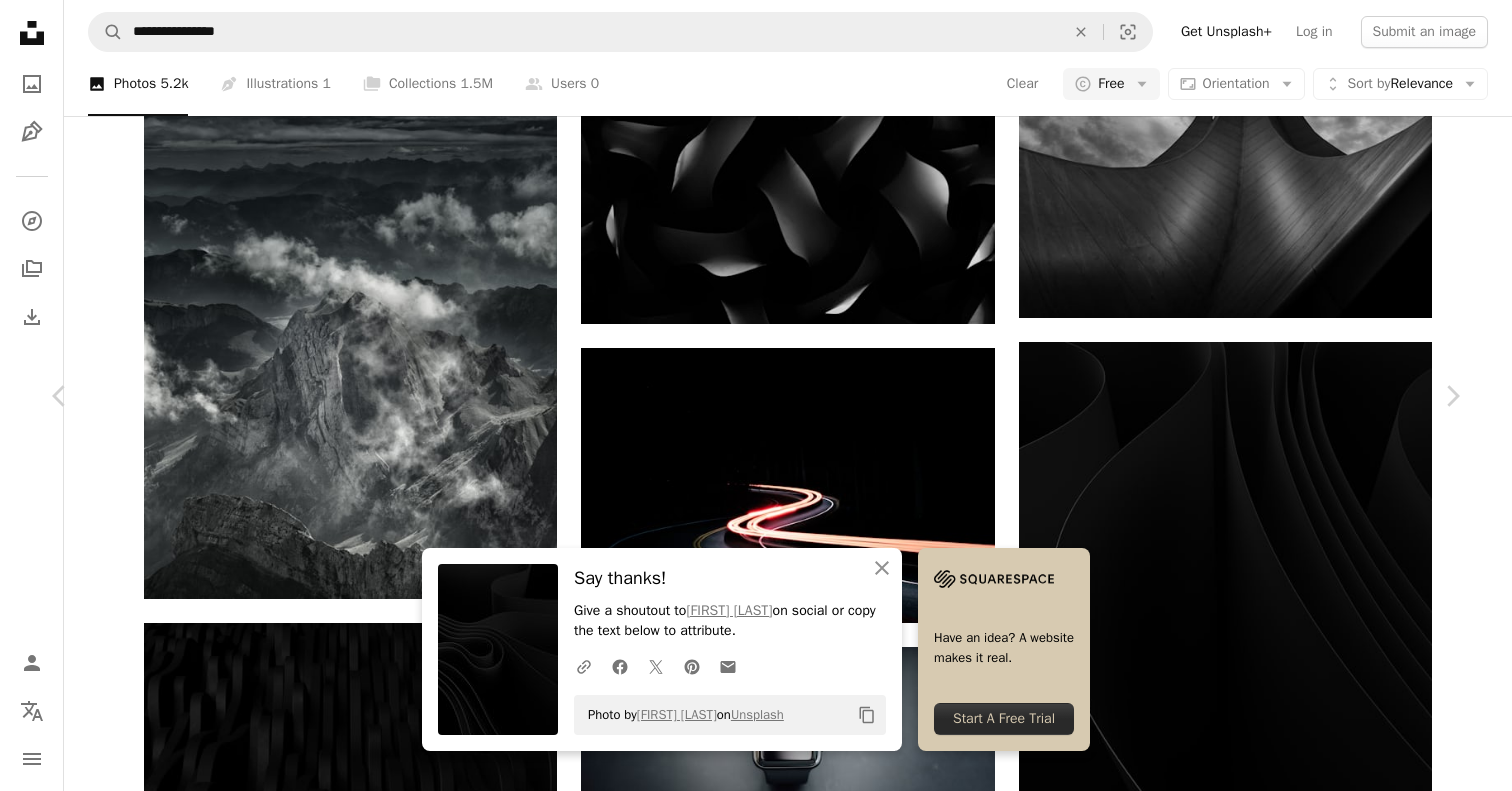 click on "An X shape" at bounding box center [20, 20] 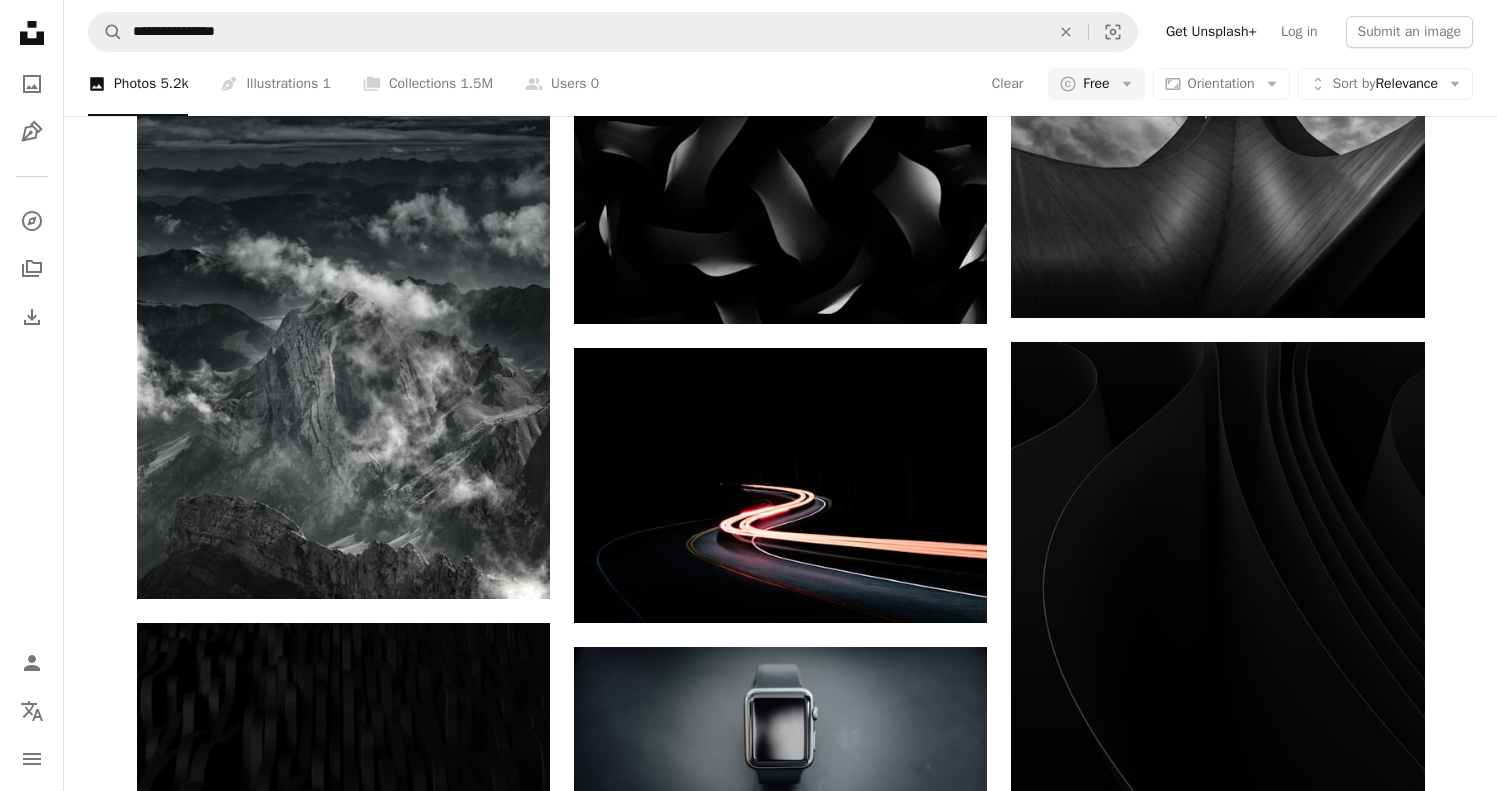 scroll, scrollTop: 29483, scrollLeft: 0, axis: vertical 